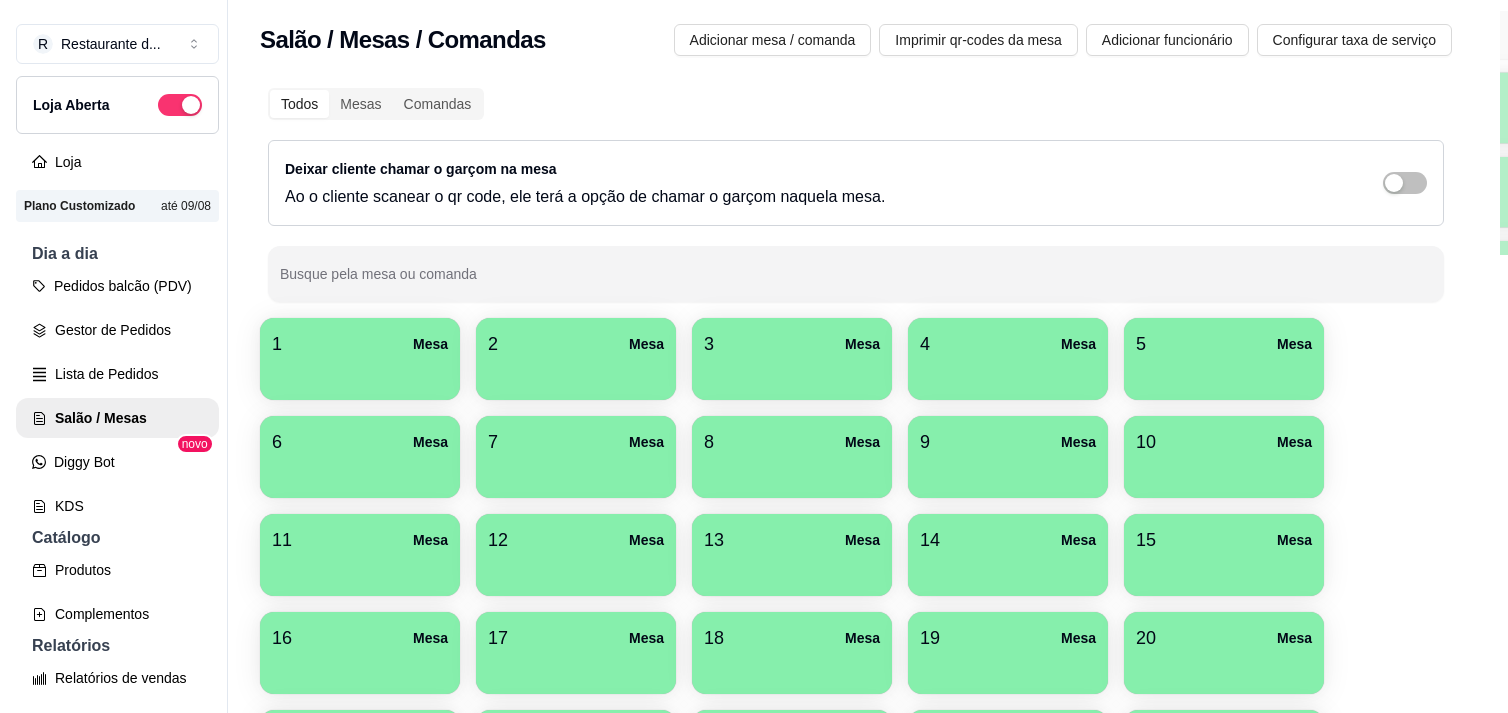 scroll, scrollTop: 0, scrollLeft: 0, axis: both 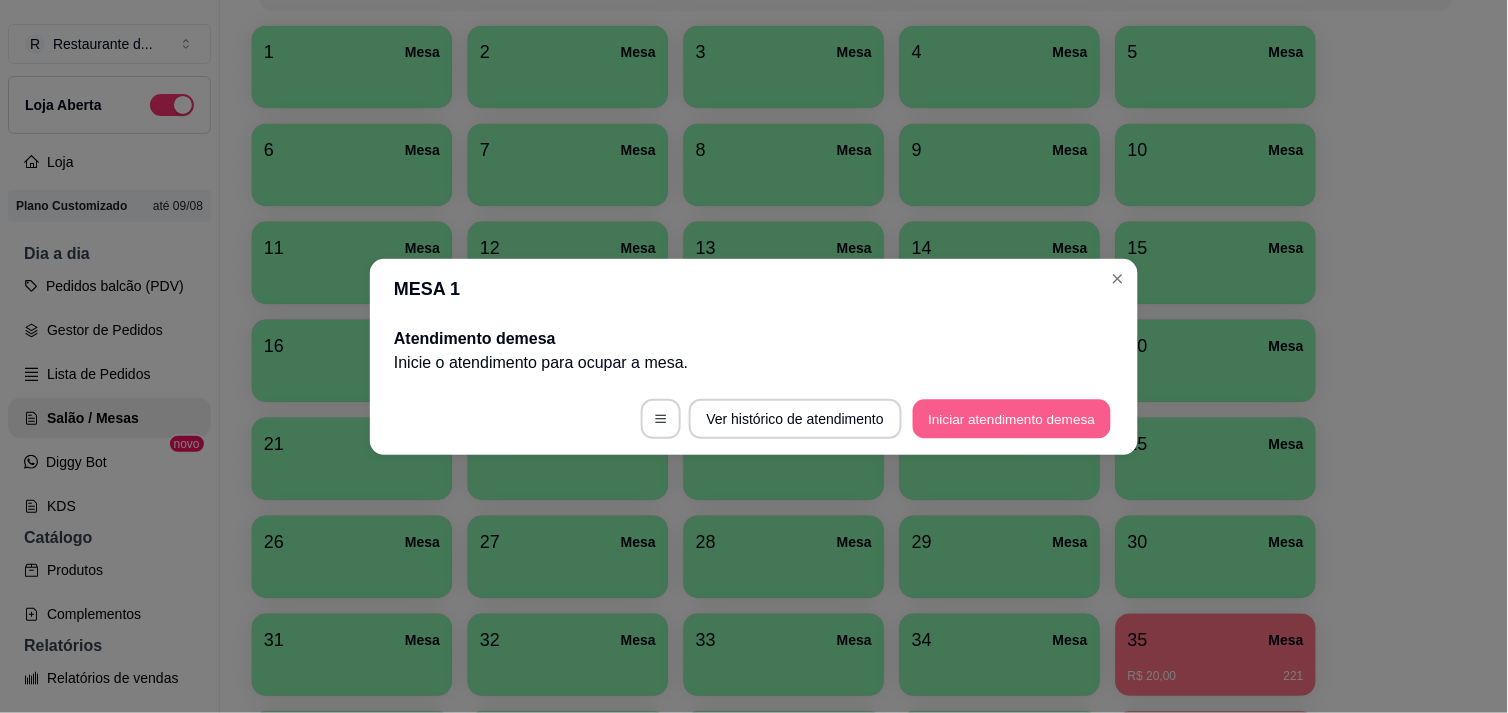 click on "Iniciar atendimento de  mesa" at bounding box center [1012, 418] 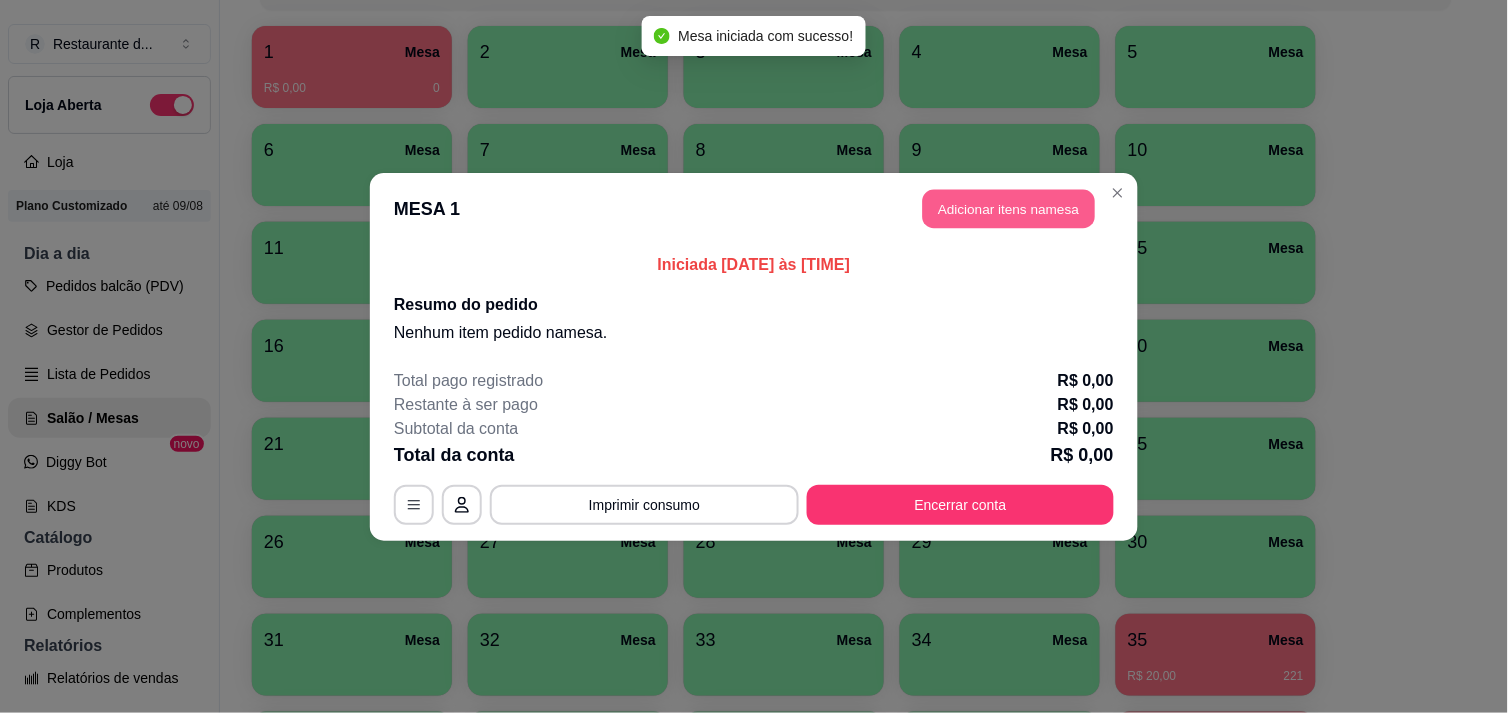 click on "Adicionar itens na  mesa" at bounding box center [1009, 208] 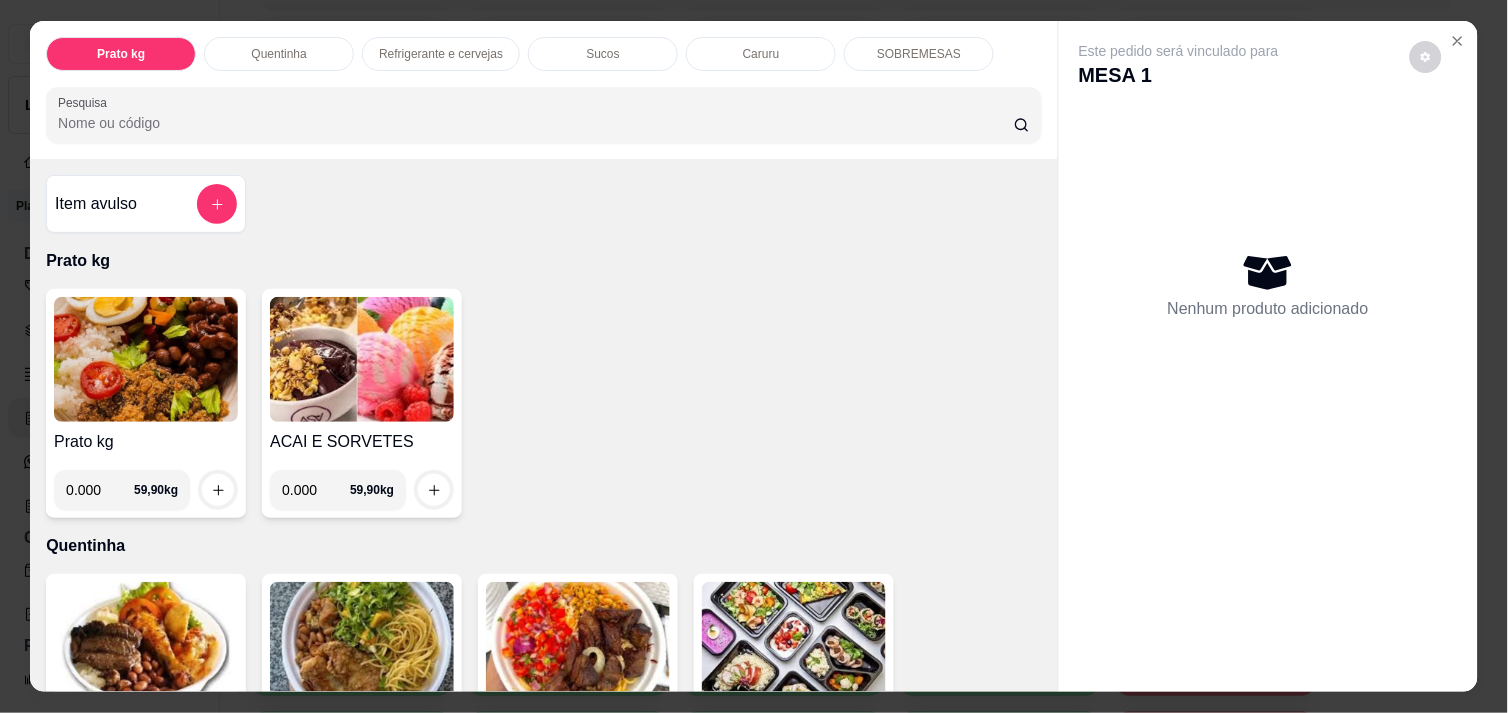 click at bounding box center (794, 644) 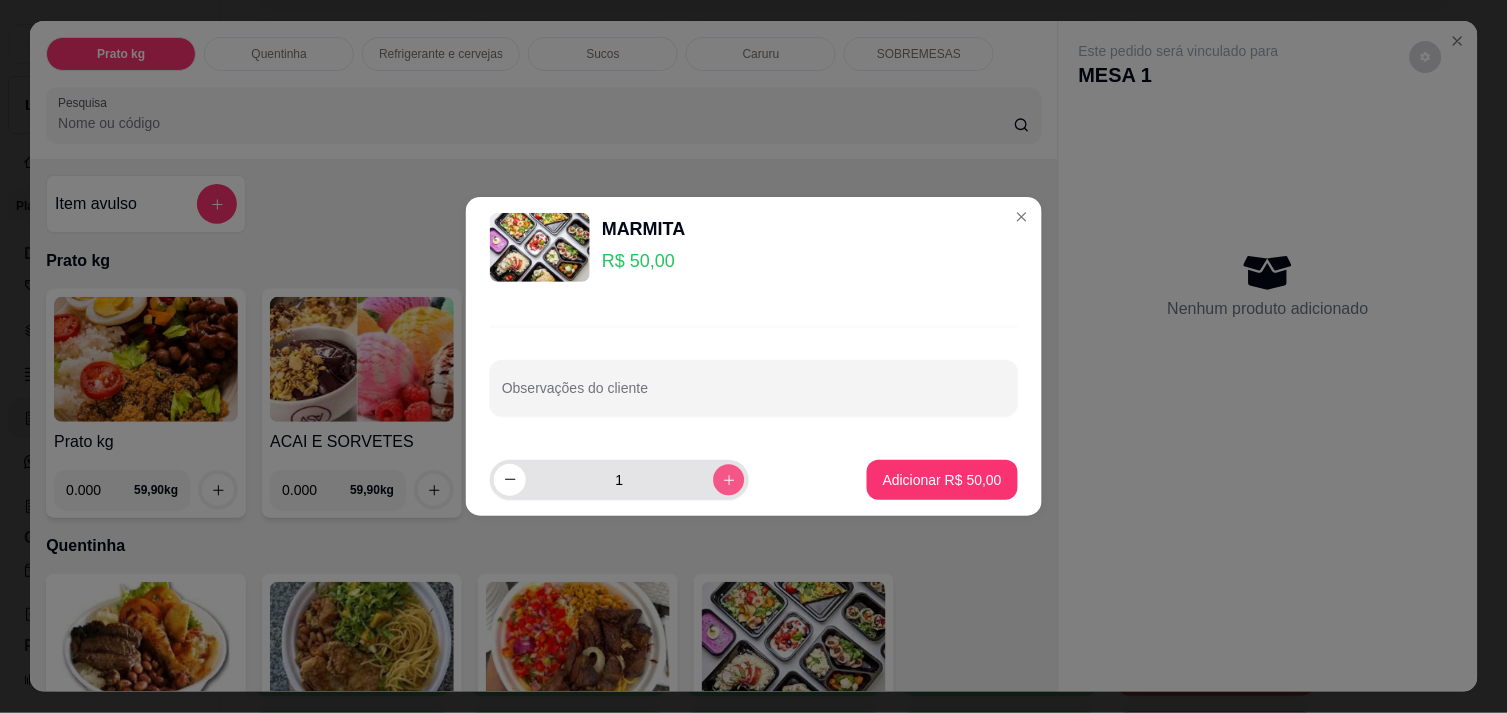 click at bounding box center (728, 479) 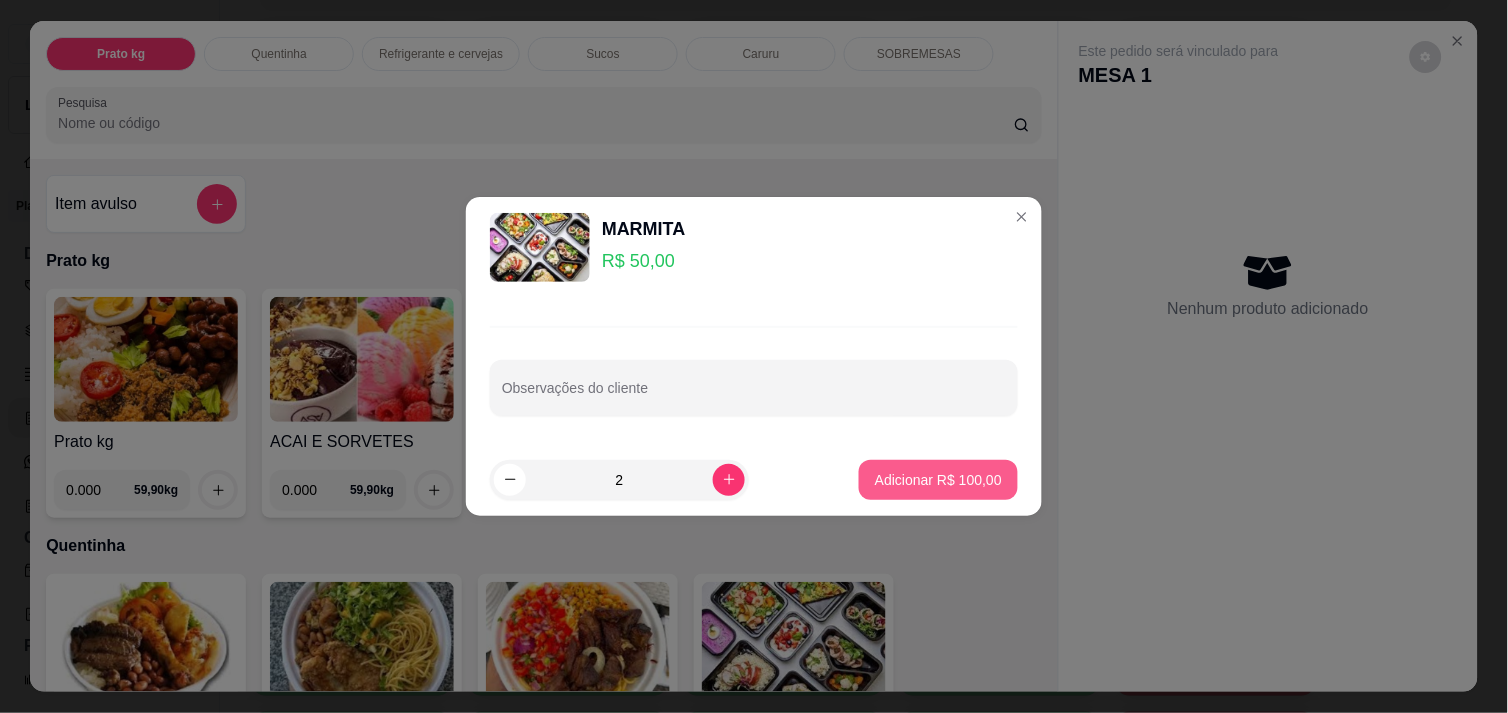 click on "Adicionar   R$ 100,00" at bounding box center [938, 480] 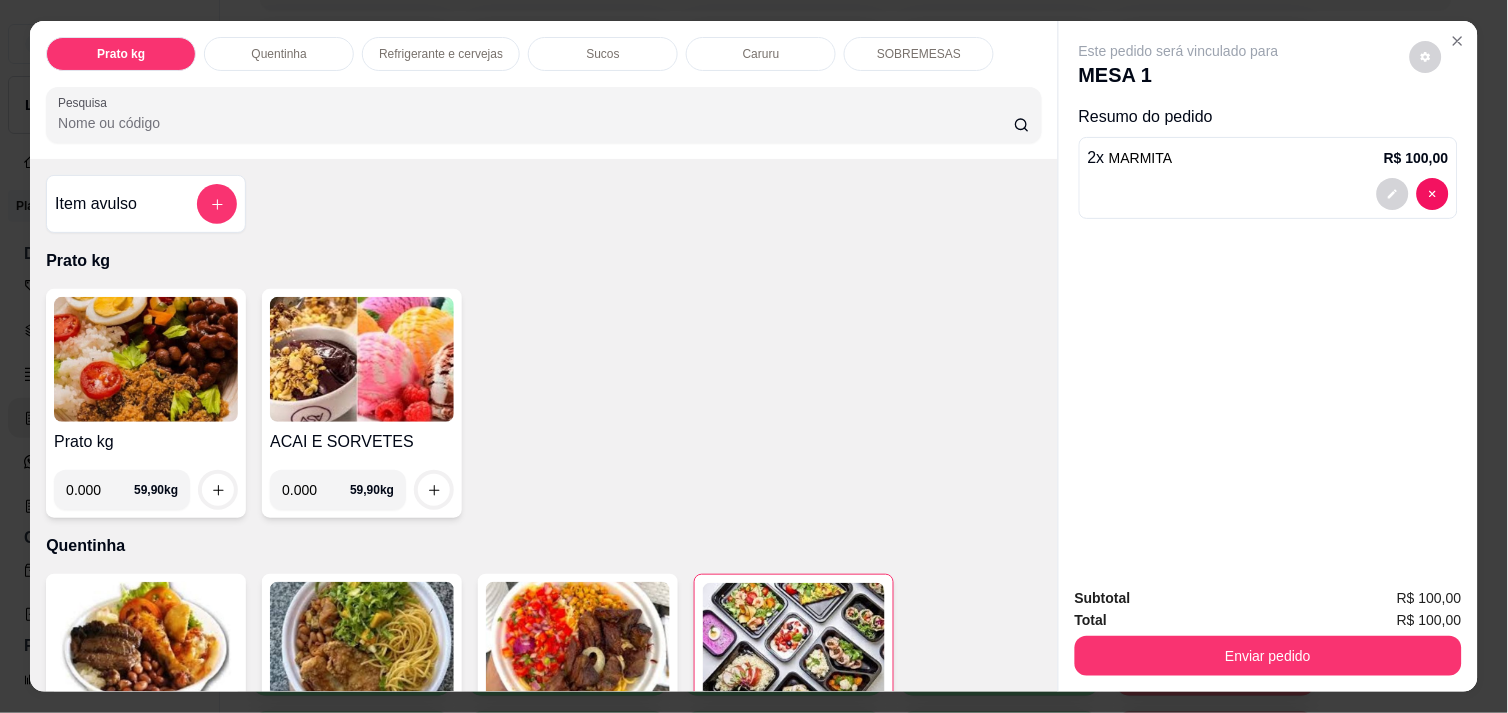 click at bounding box center [146, 644] 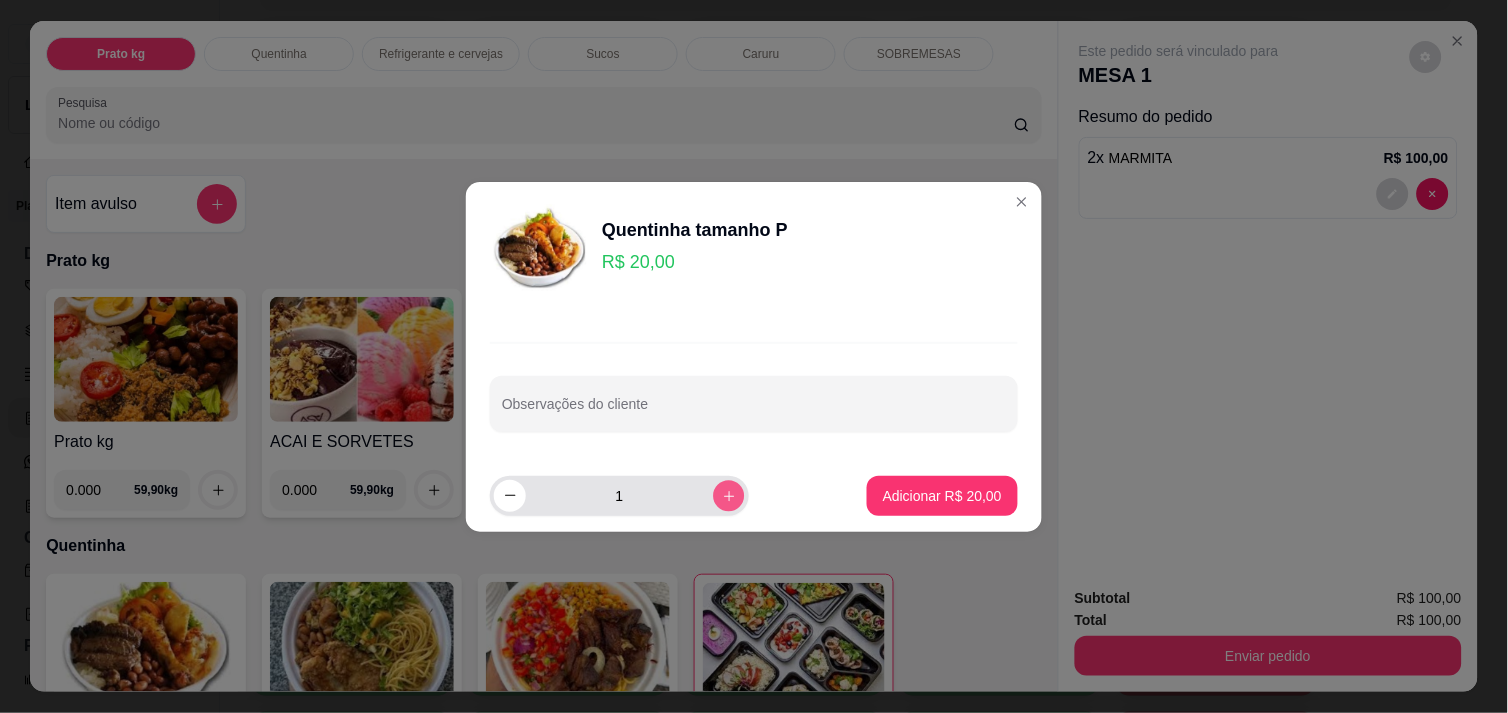 click 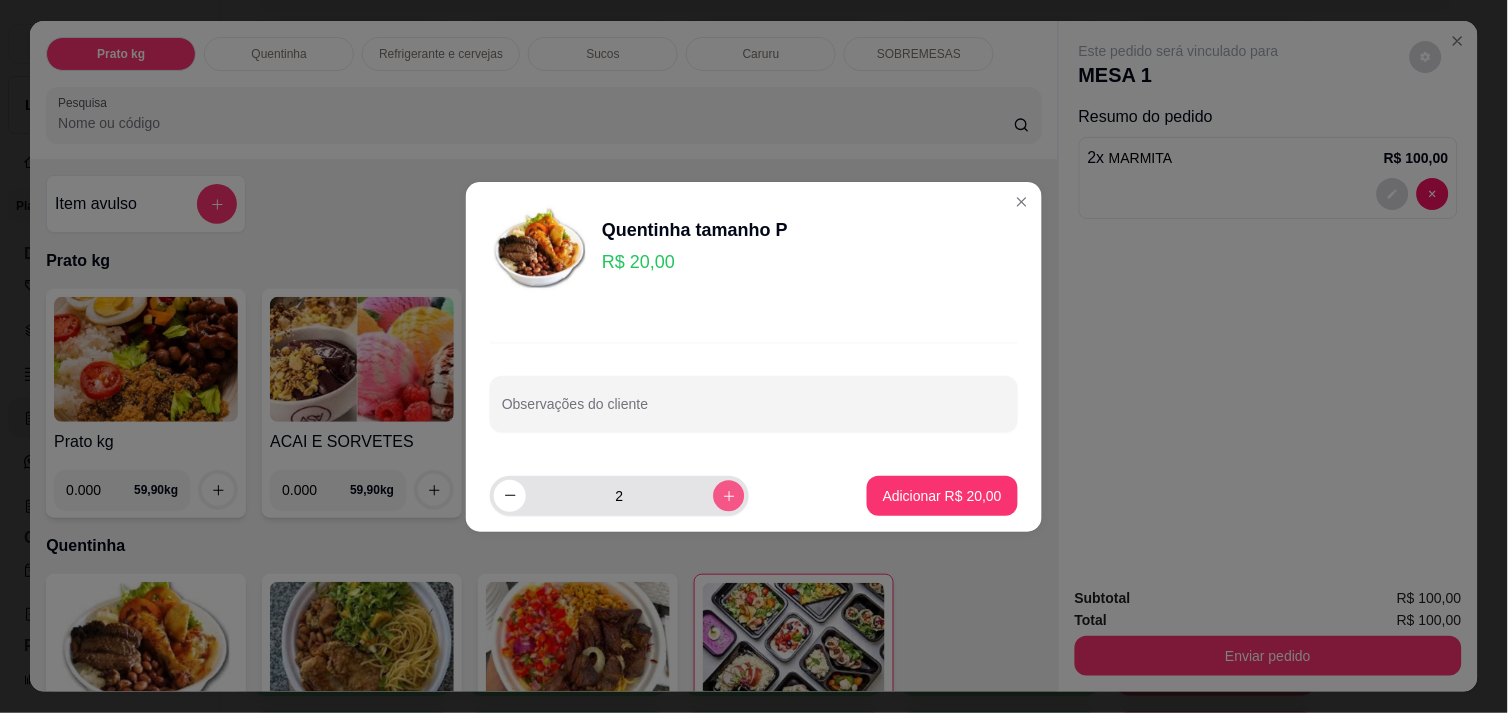 click 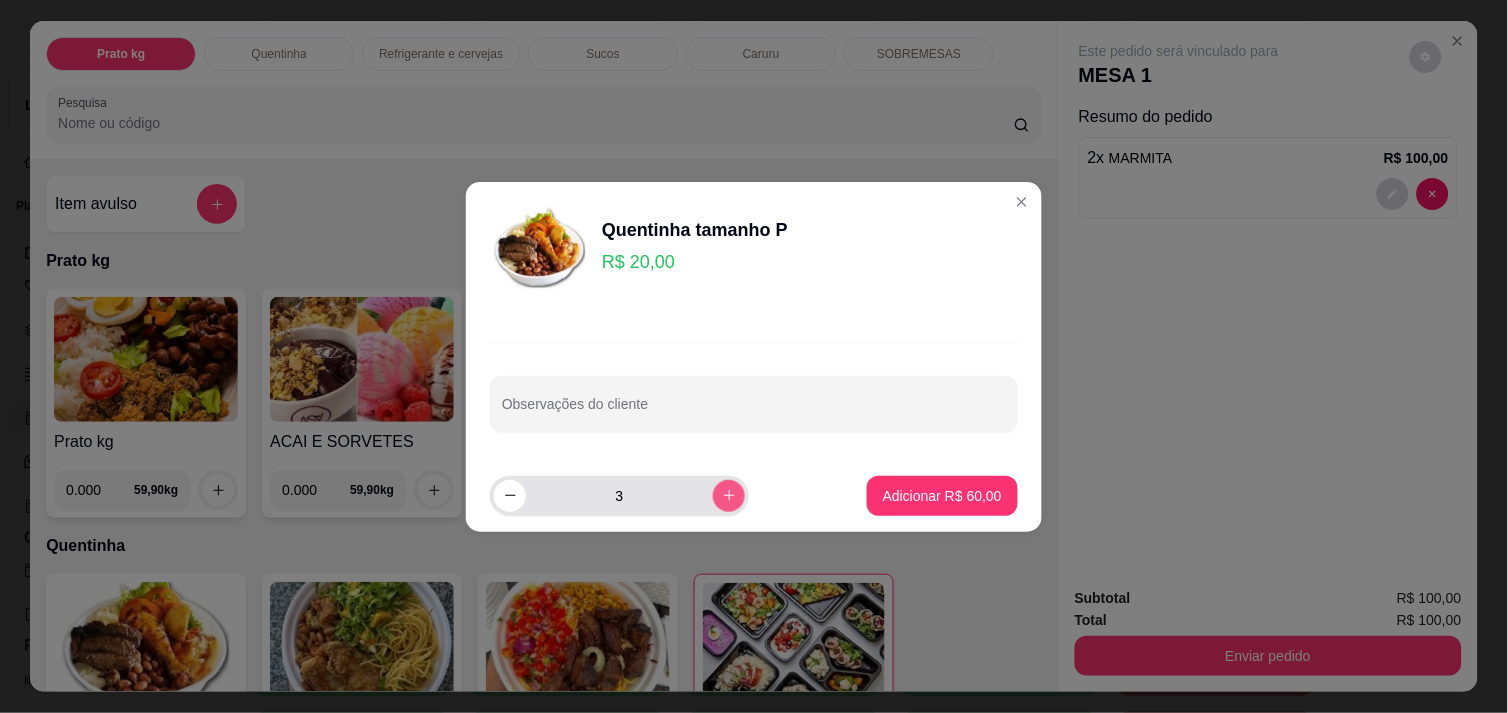 click 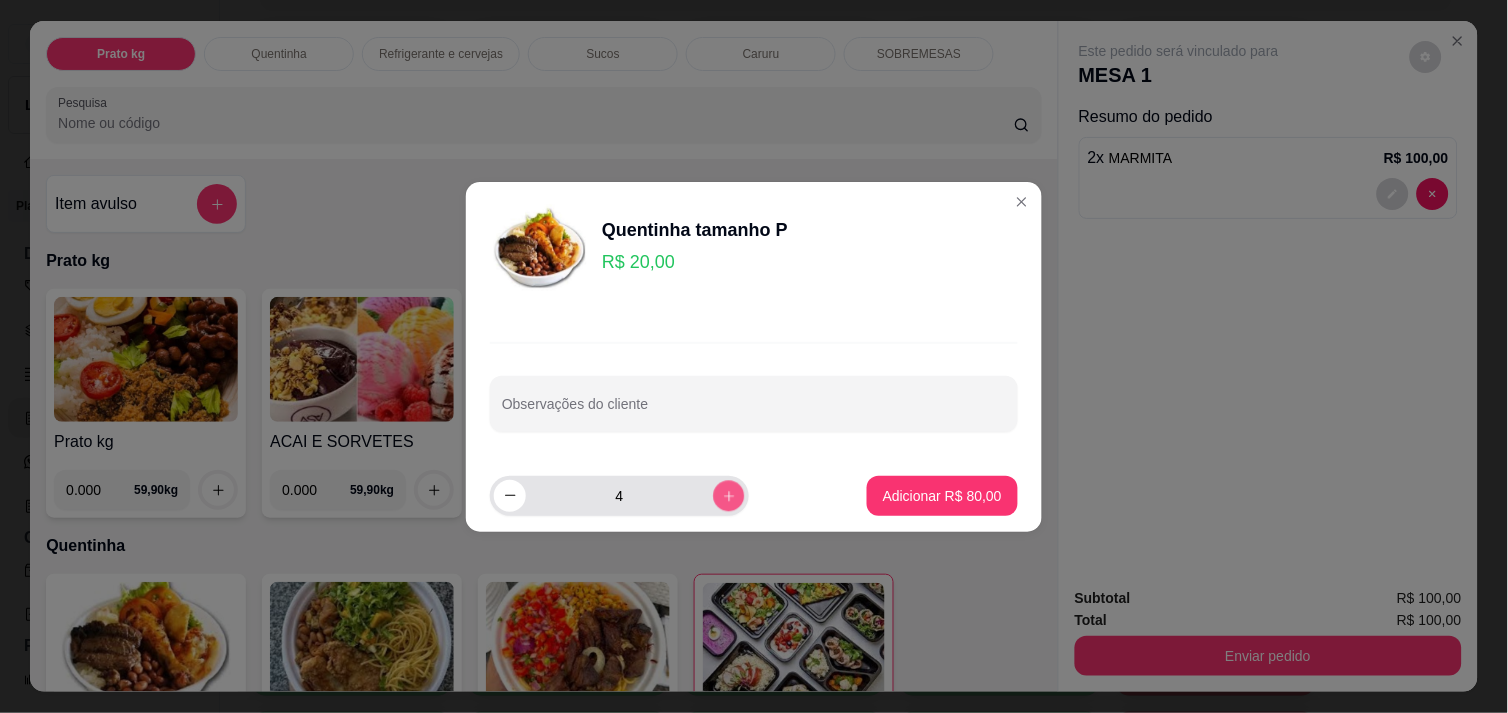 click 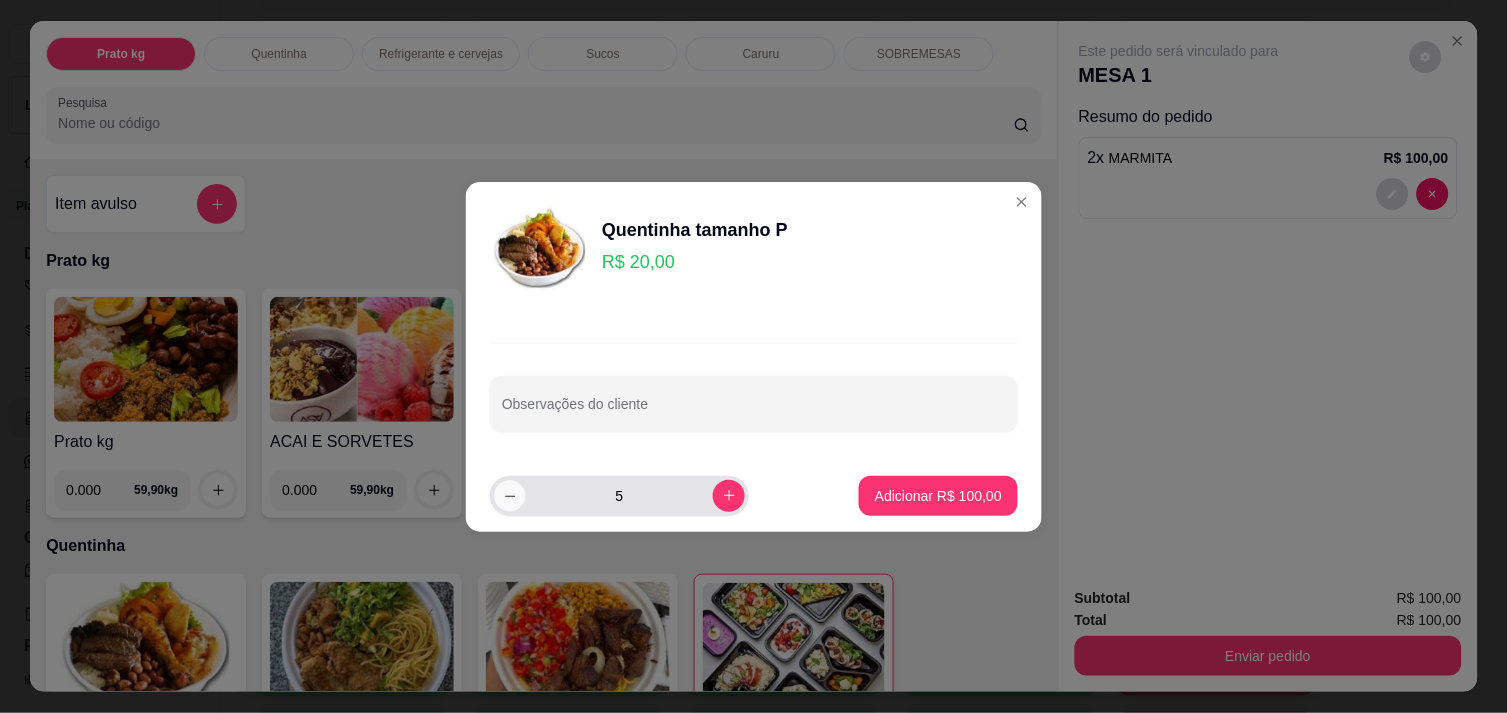 click 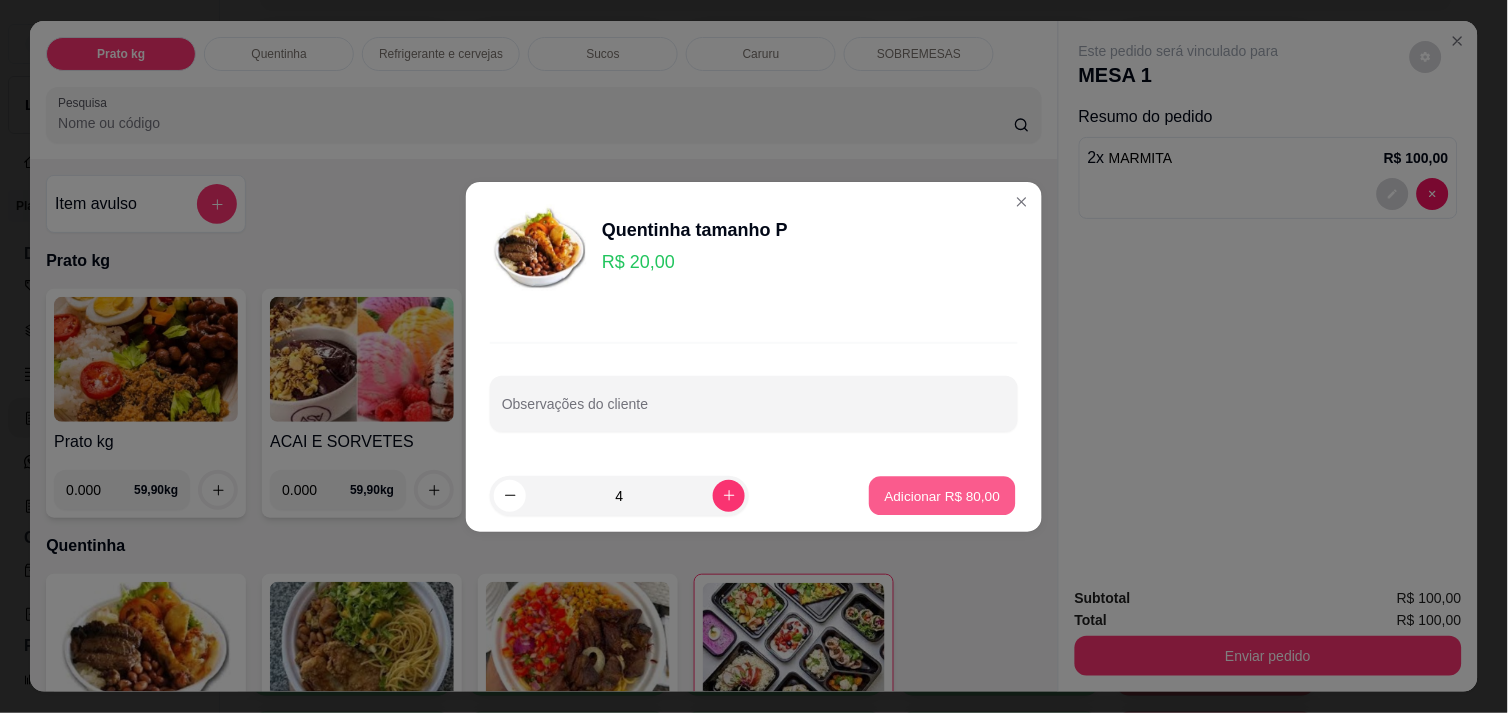 click on "Adicionar   R$ 80,00" at bounding box center [943, 495] 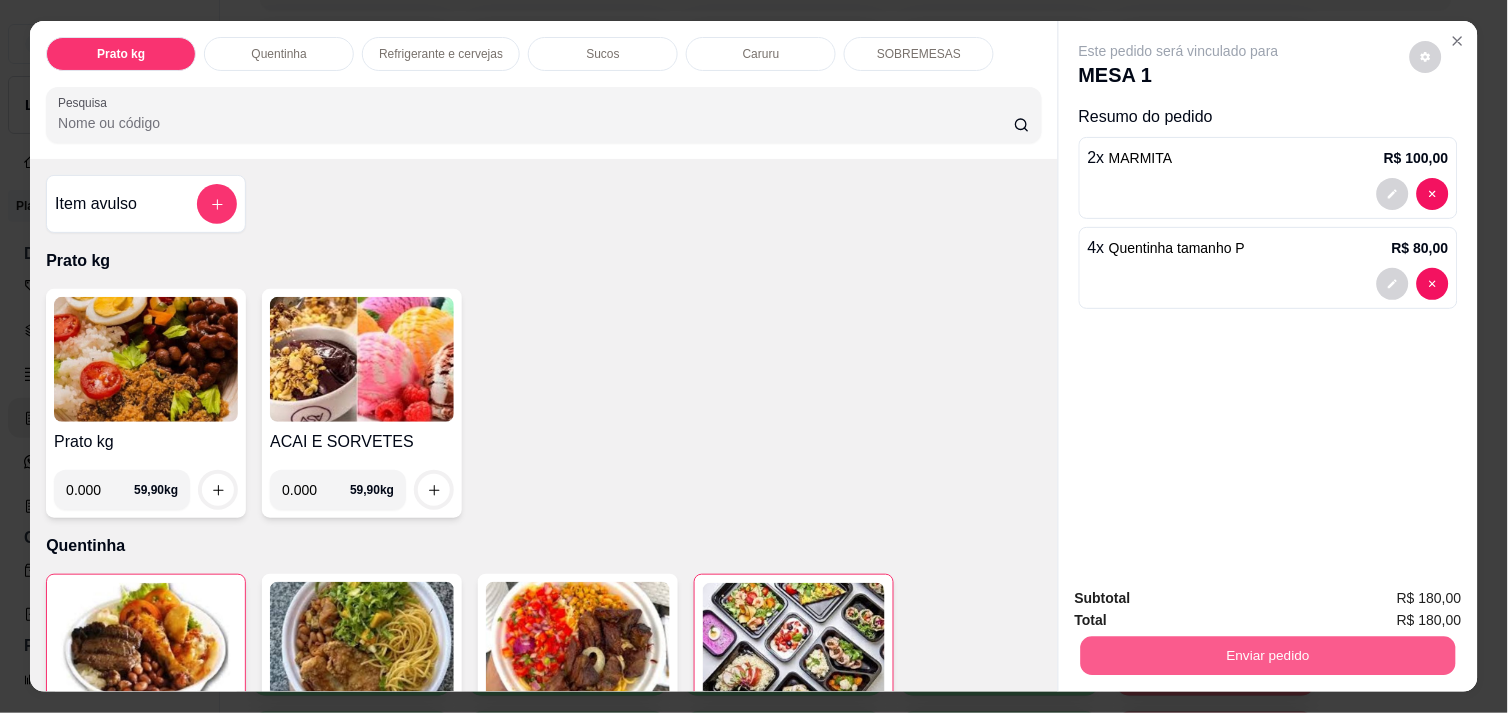 click on "Enviar pedido" at bounding box center (1268, 655) 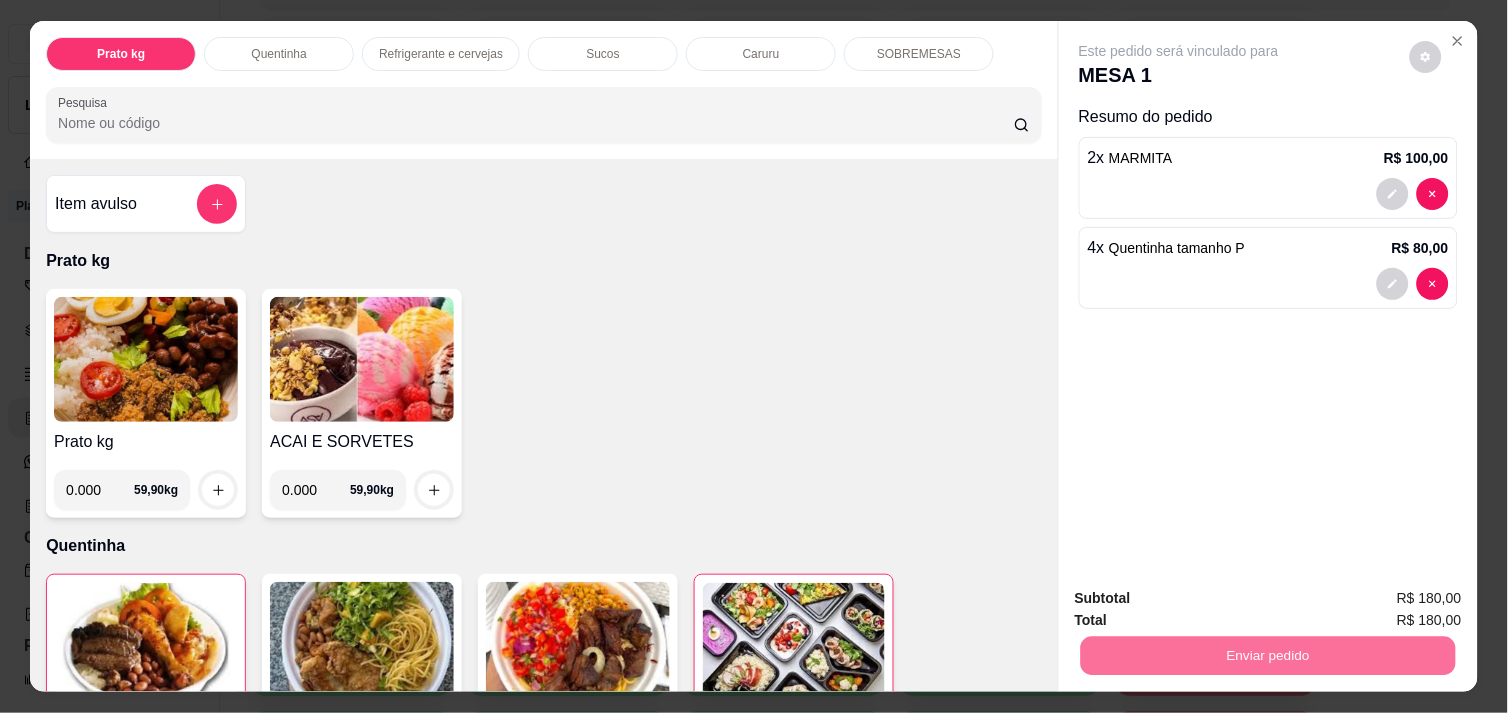 click on "Não registrar e enviar pedido" at bounding box center (1202, 598) 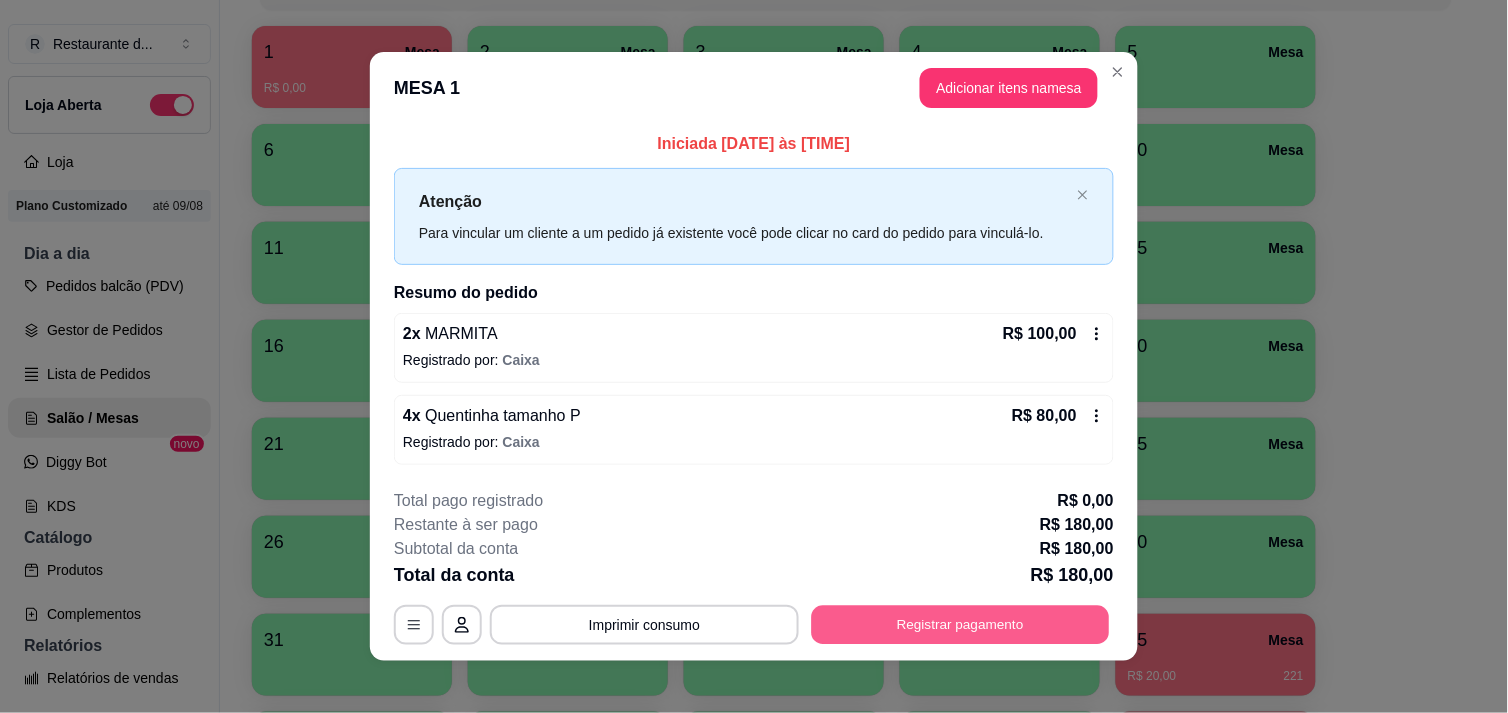 click on "Registrar pagamento" at bounding box center [961, 625] 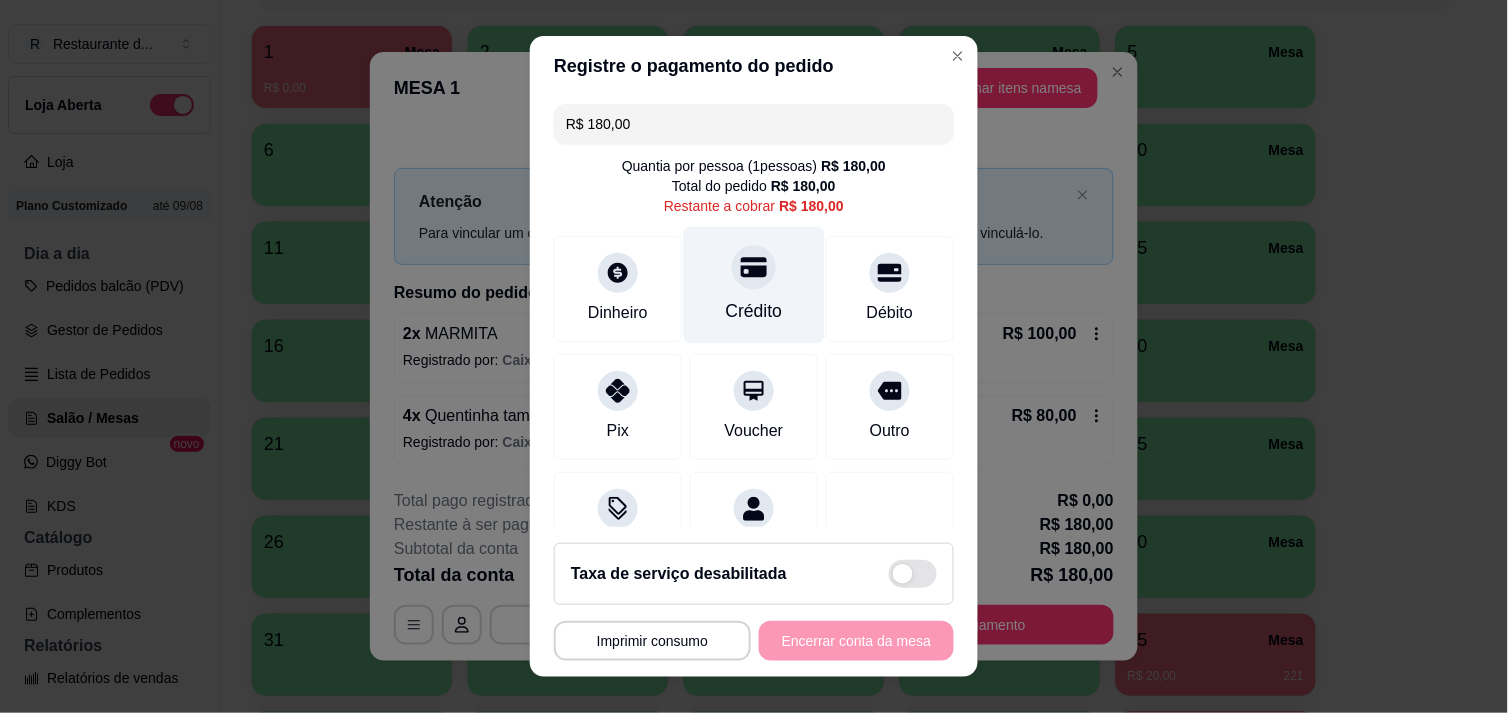 click at bounding box center [754, 267] 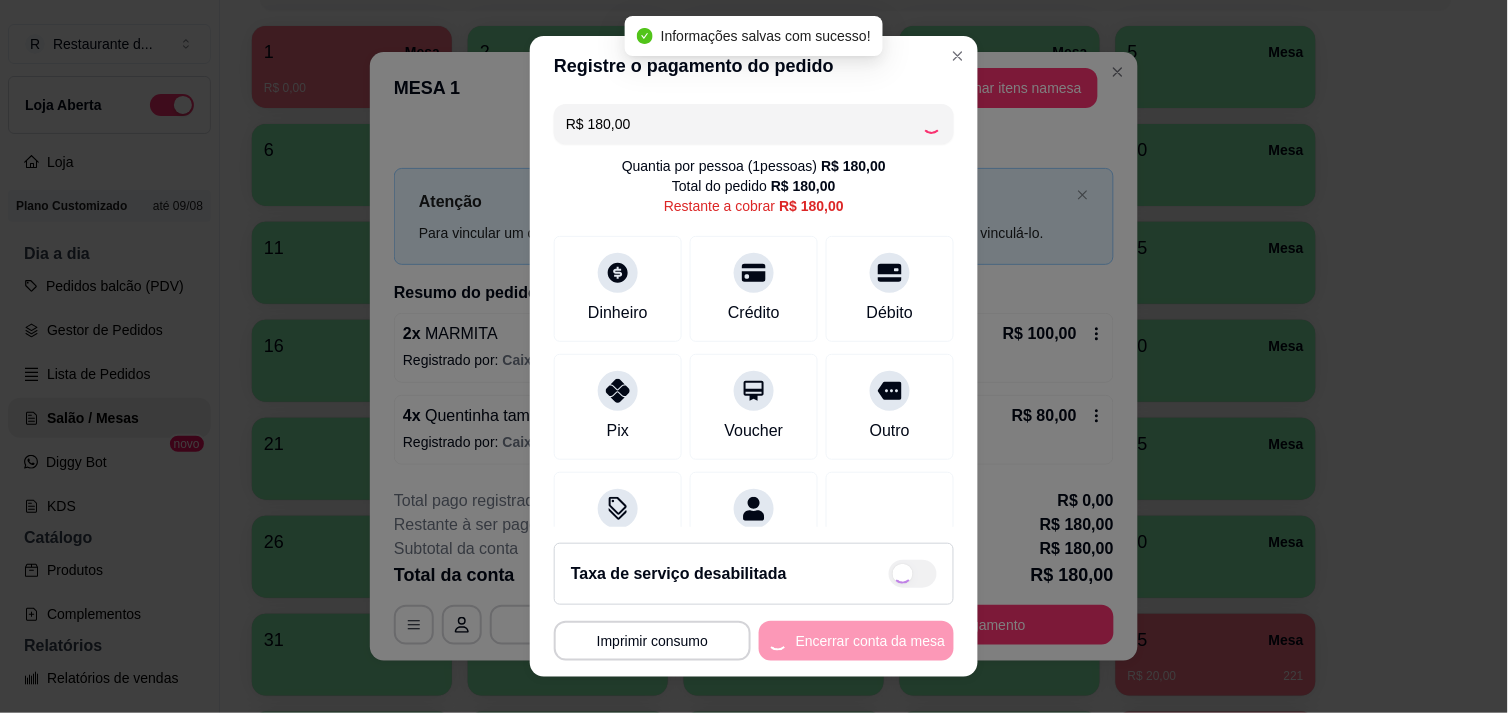 type on "R$ 0,00" 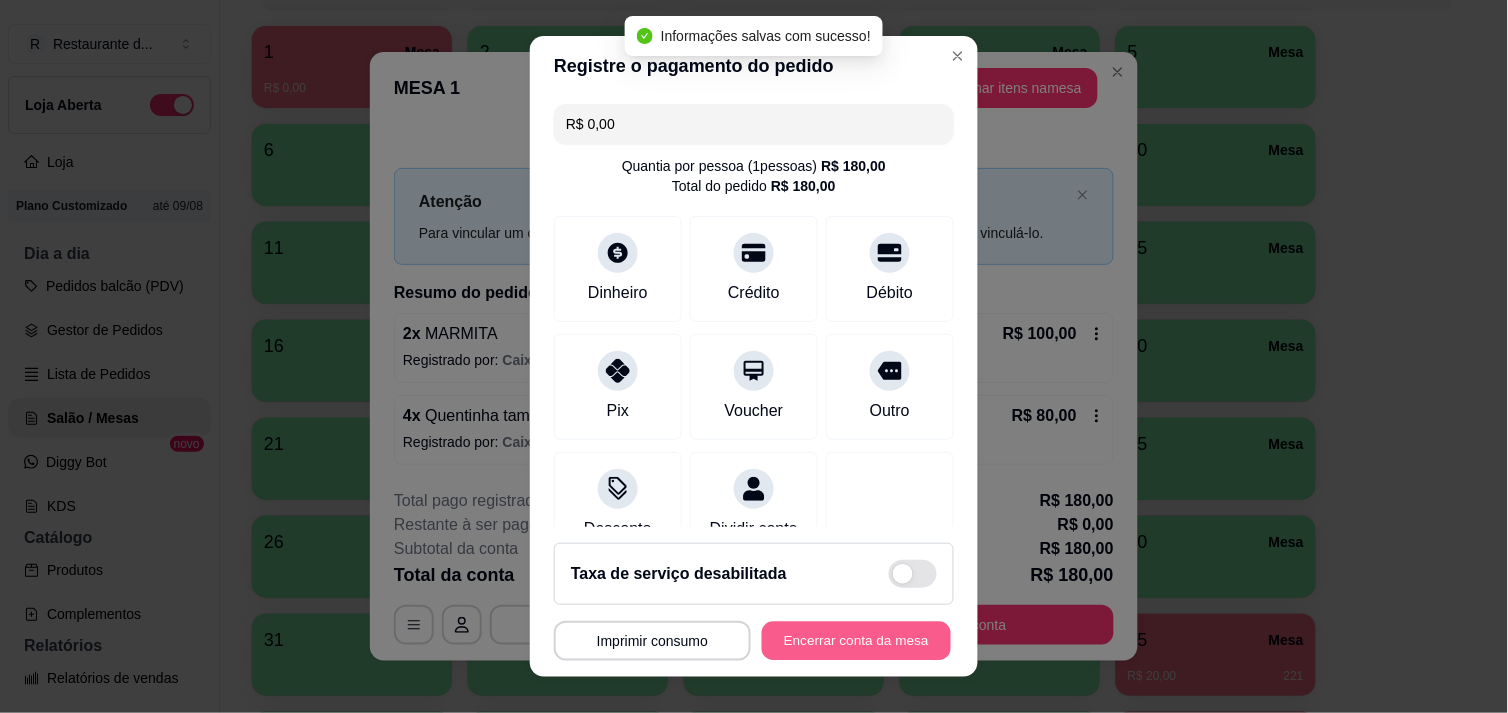 click on "Encerrar conta da mesa" at bounding box center [856, 641] 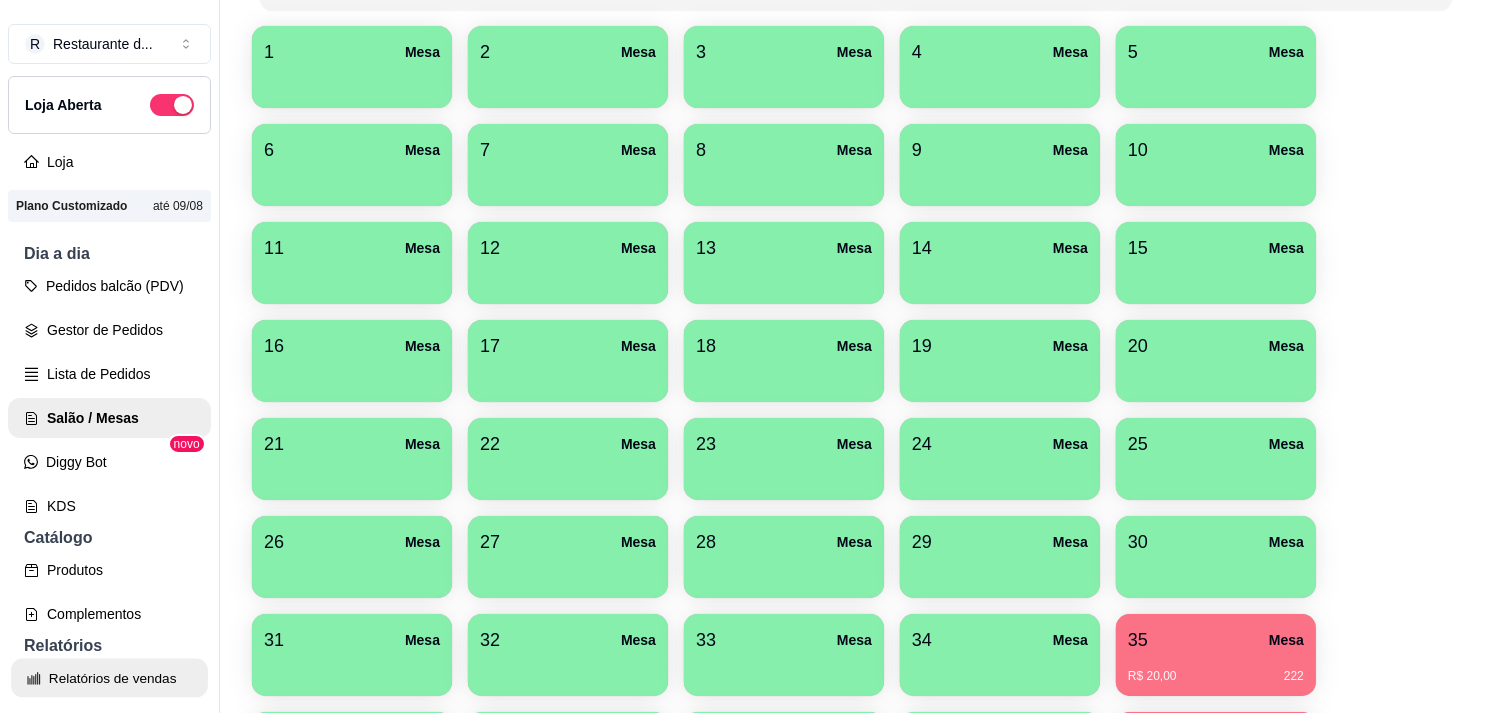 click on "Relatórios de vendas" at bounding box center [109, 678] 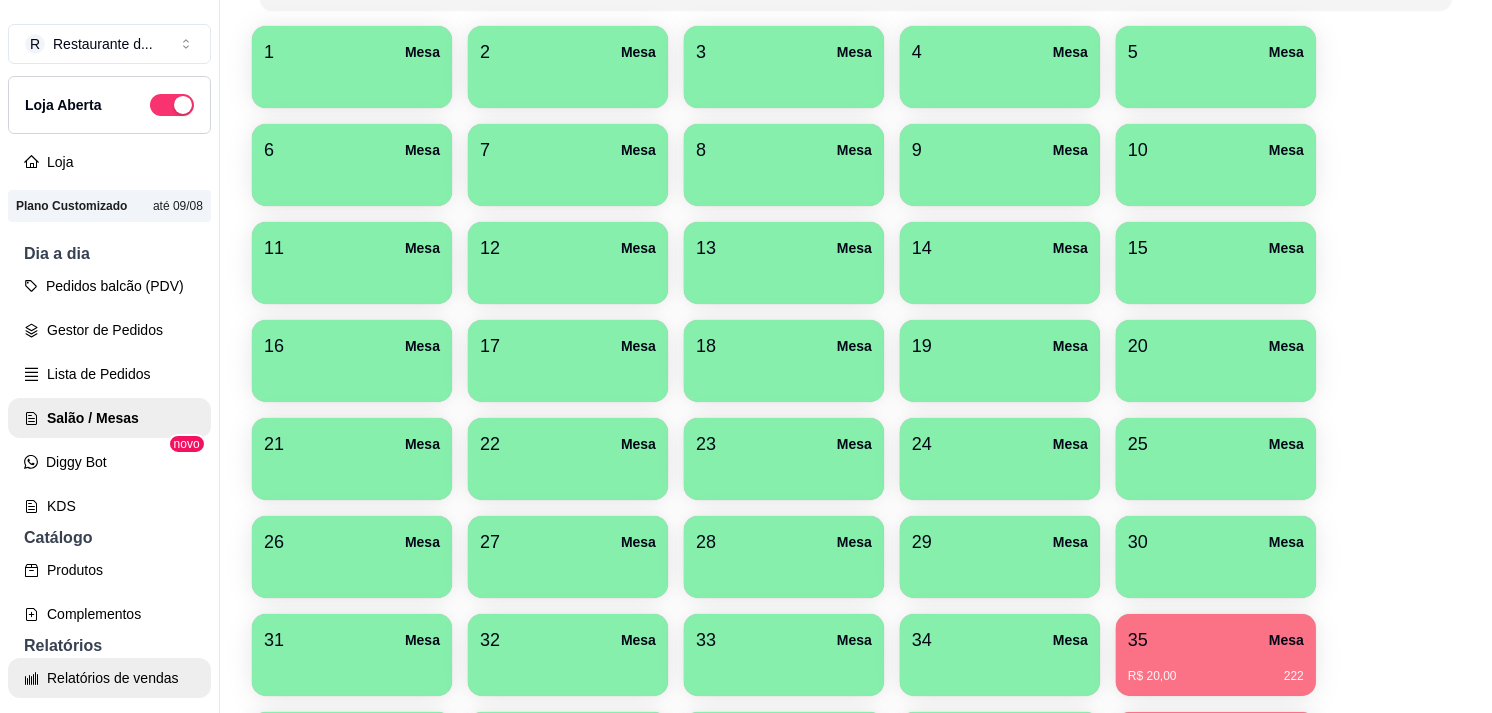select on "ALL" 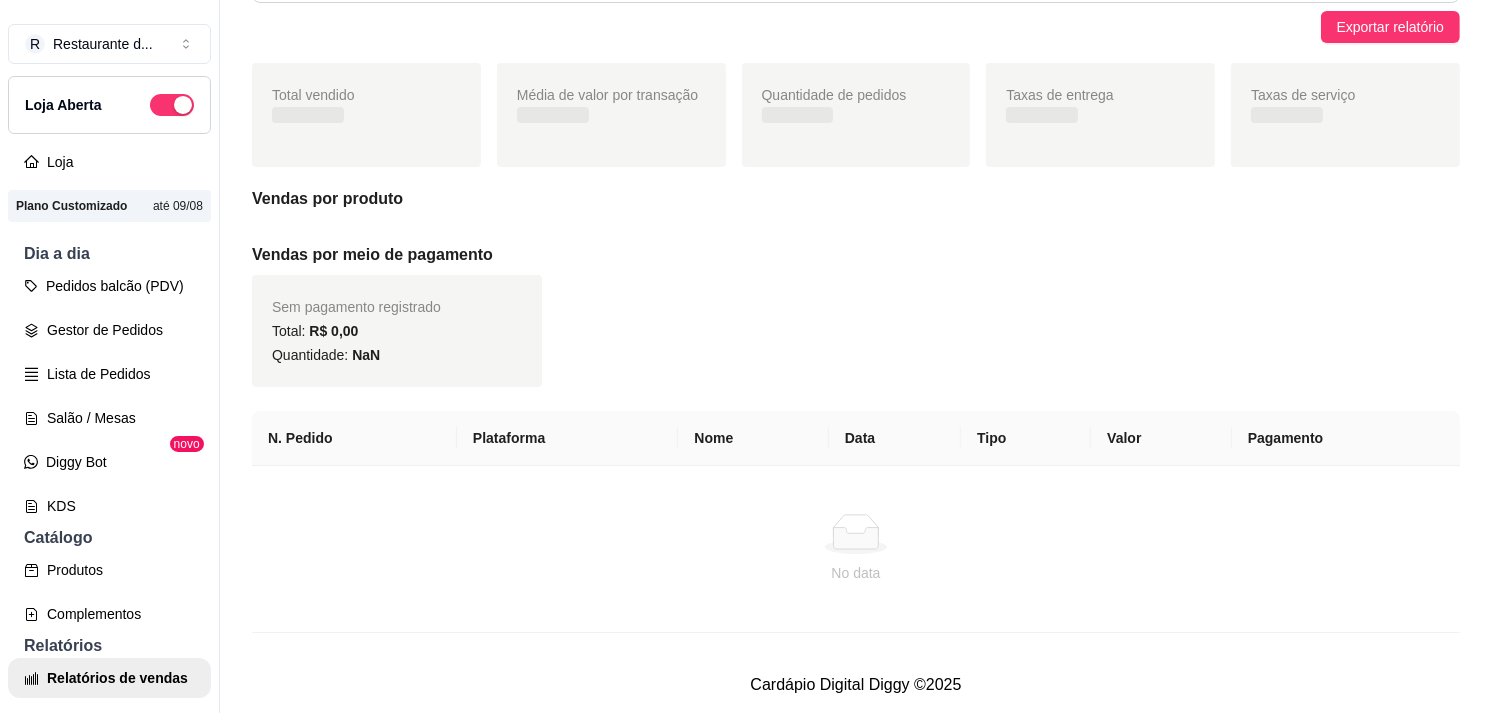 scroll, scrollTop: 0, scrollLeft: 0, axis: both 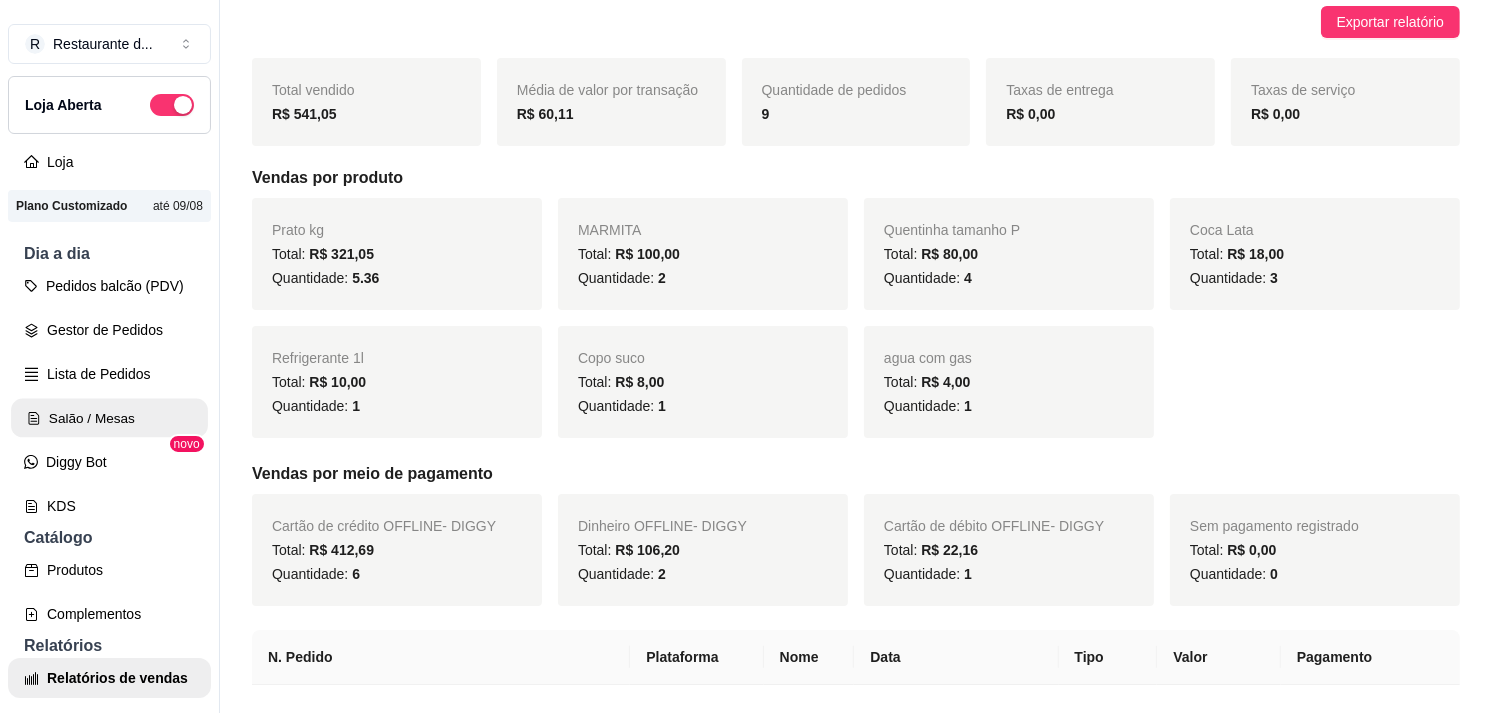 click on "Salão / Mesas" at bounding box center [109, 418] 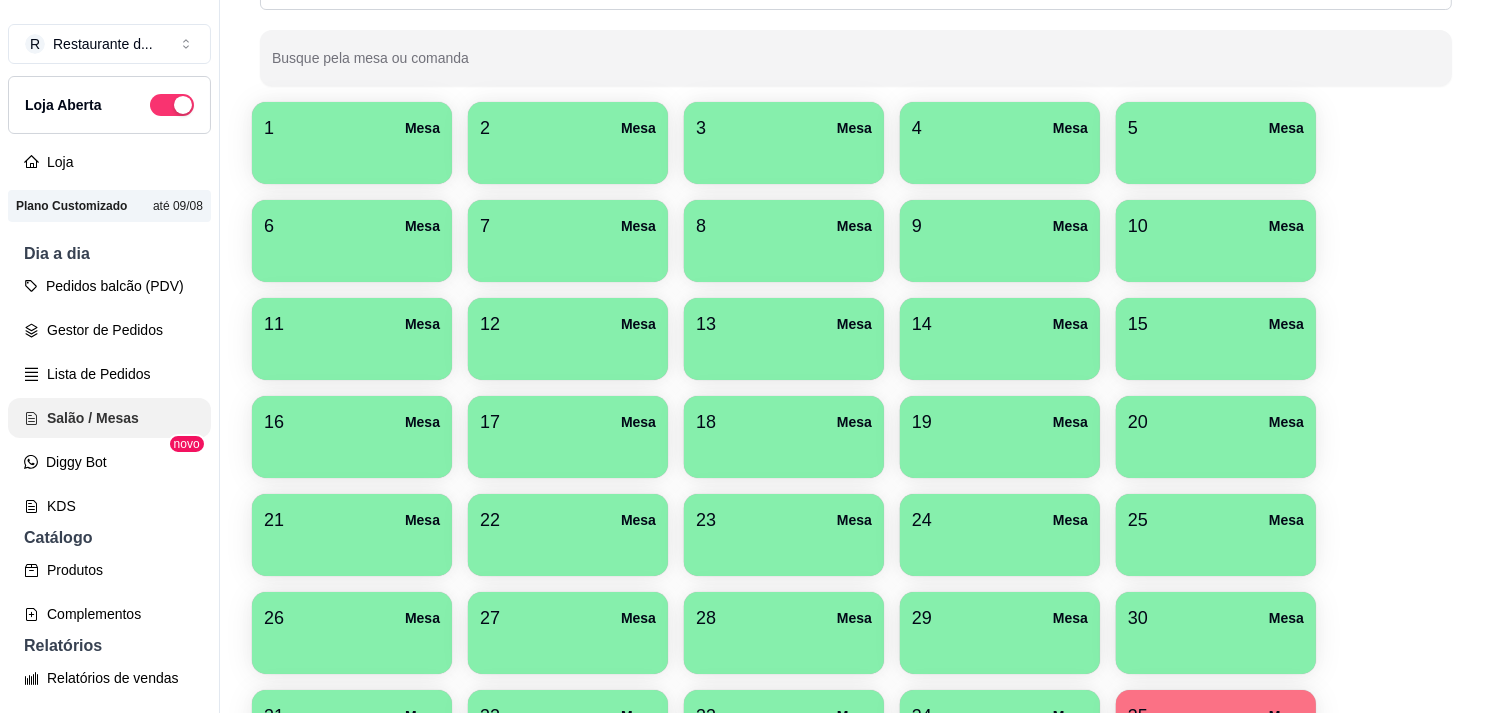scroll, scrollTop: 0, scrollLeft: 0, axis: both 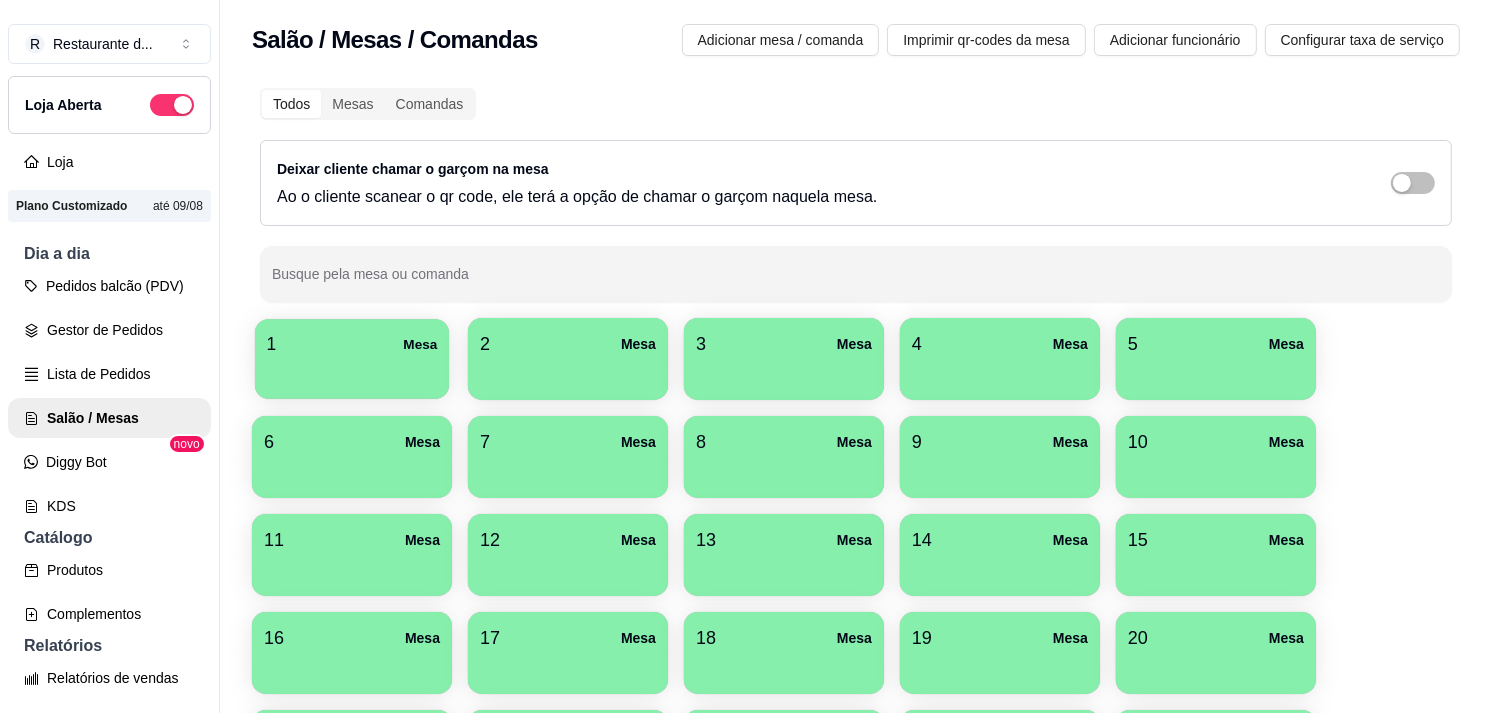 click at bounding box center [352, 372] 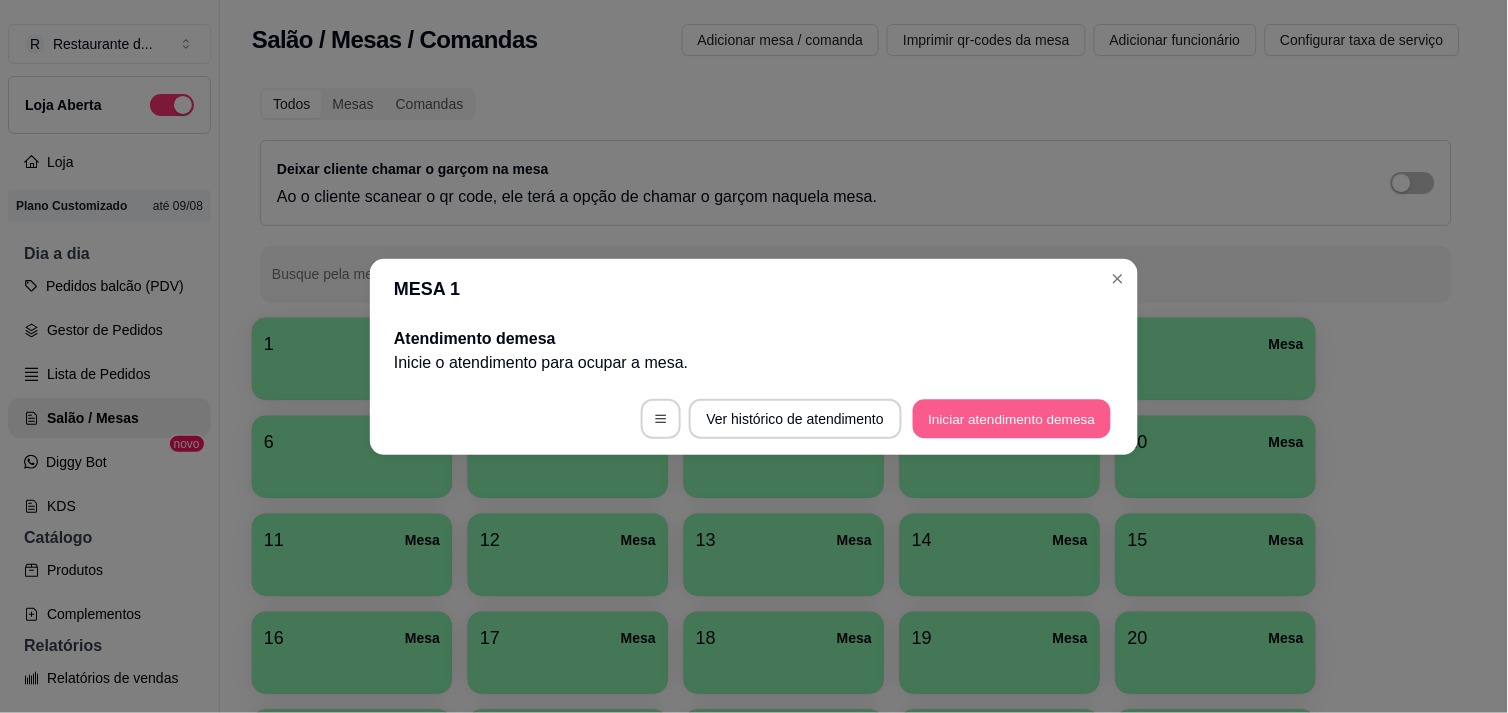 click on "Iniciar atendimento de  mesa" at bounding box center (1012, 418) 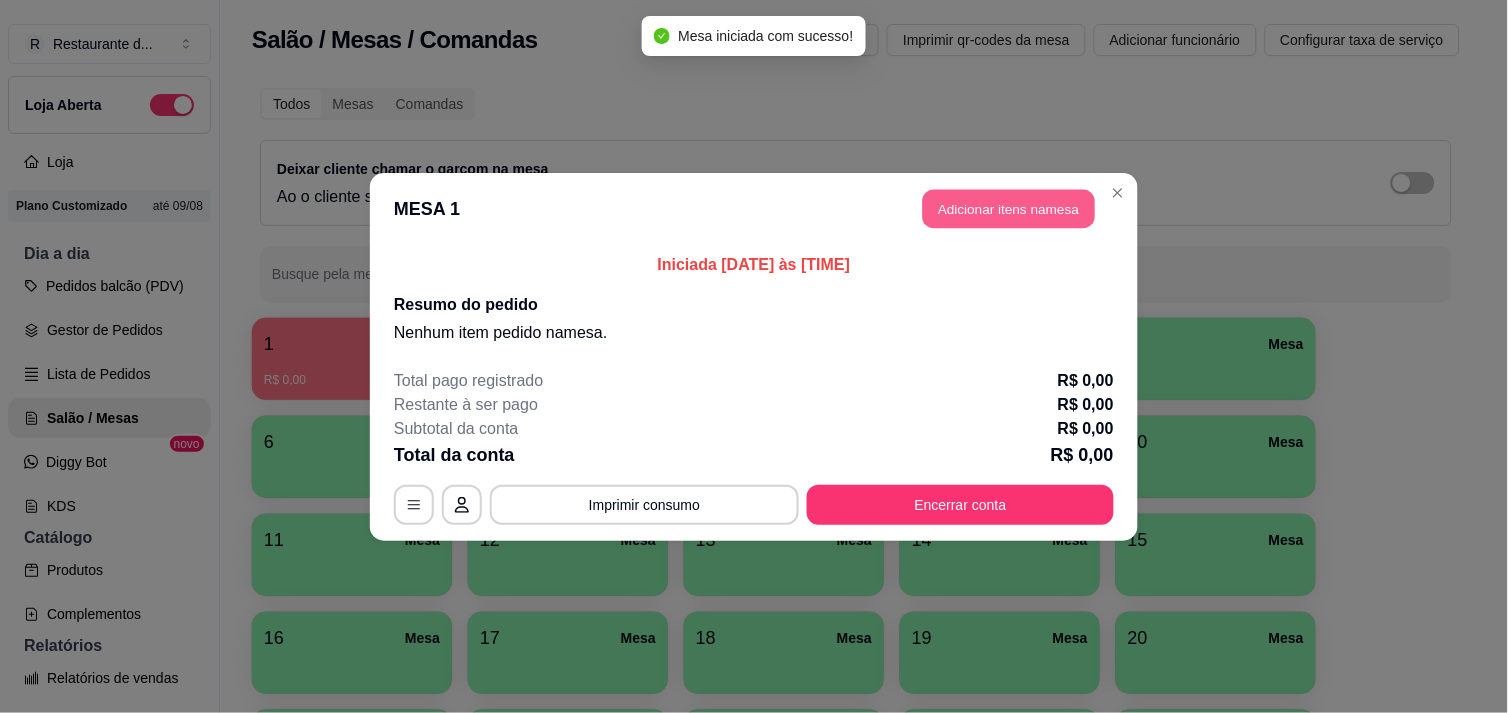 click on "Adicionar itens na  mesa" at bounding box center [1009, 208] 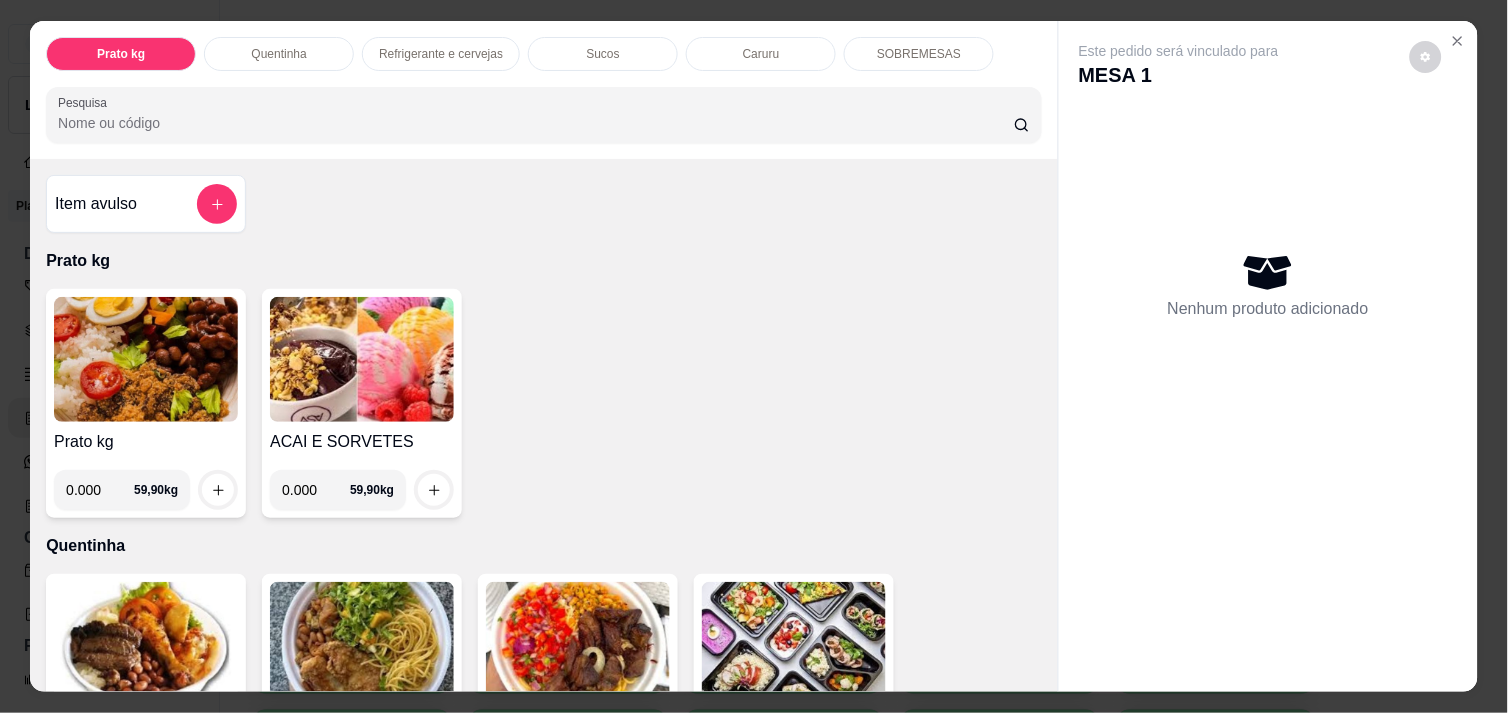 click at bounding box center (794, 644) 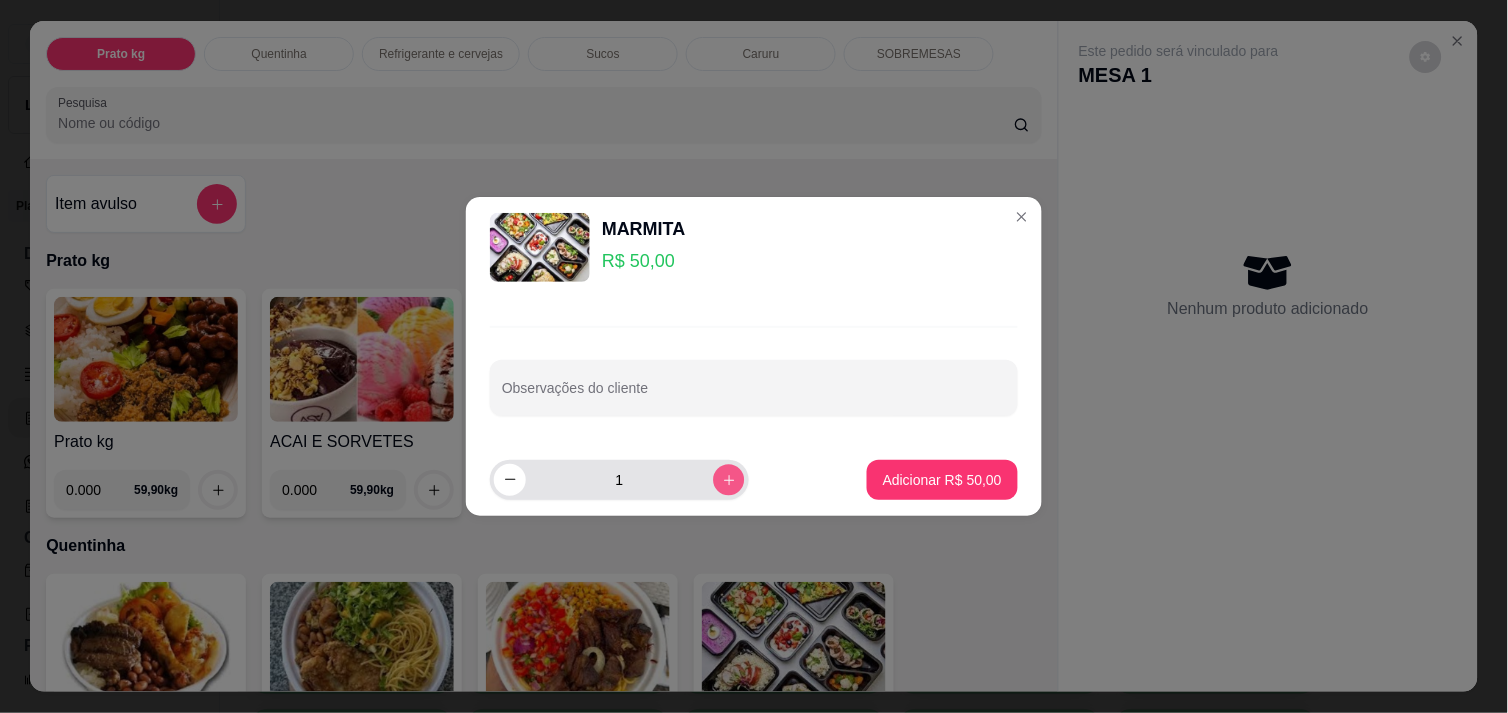 click 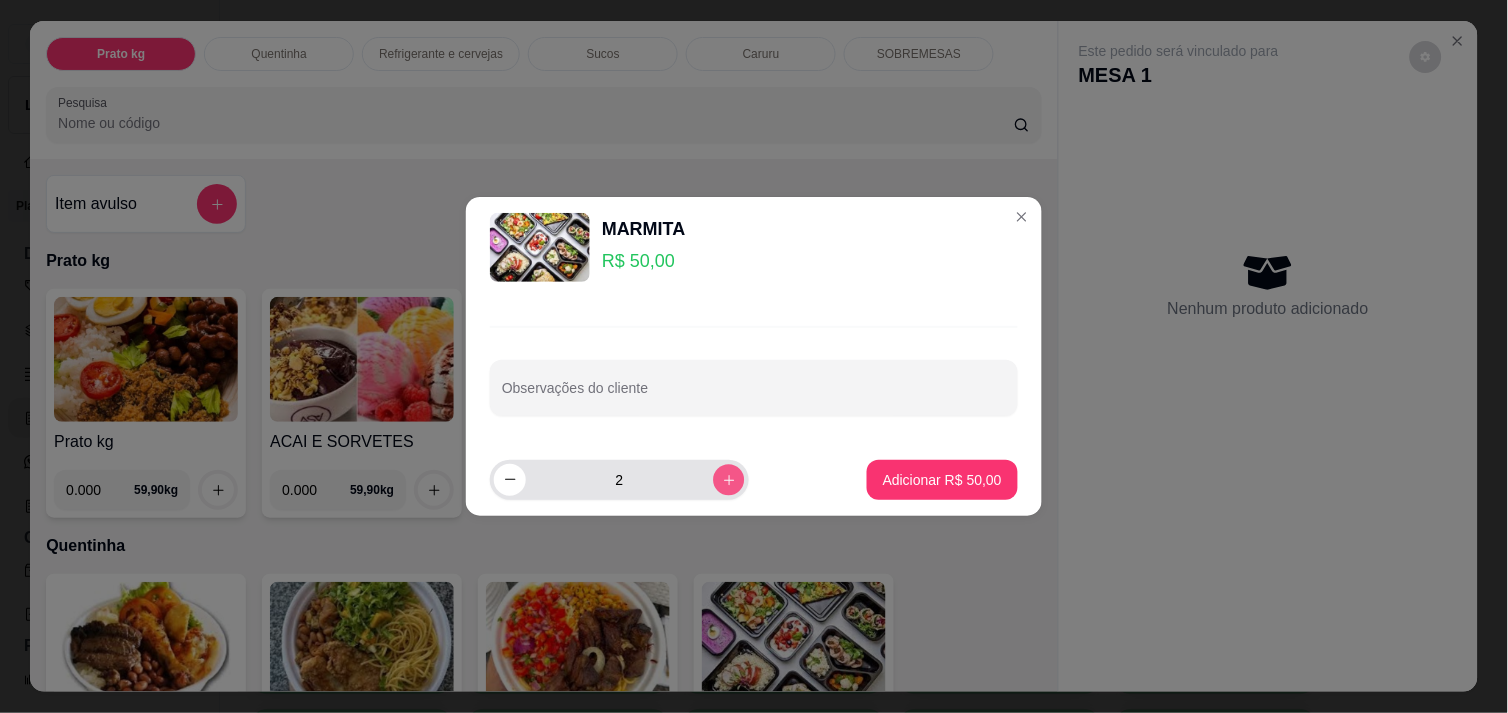 click 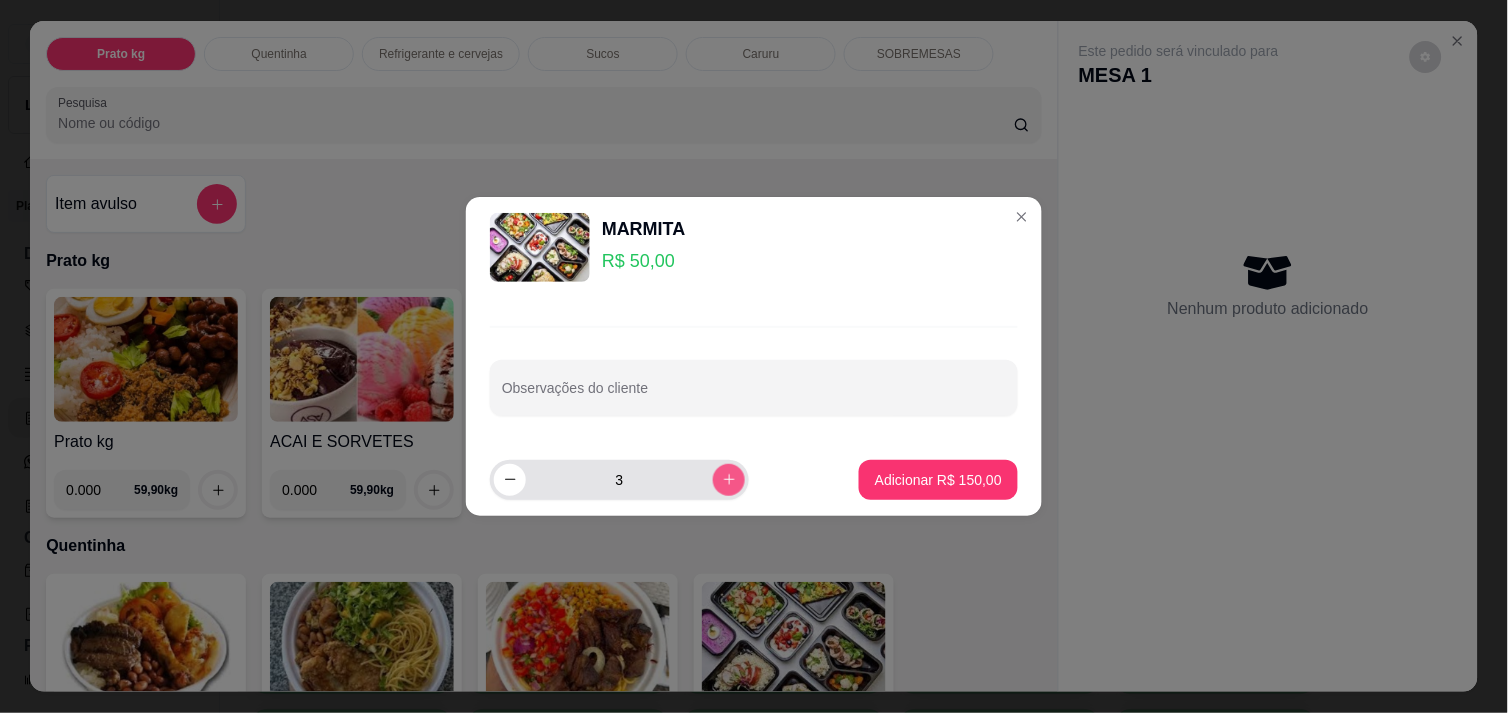 click 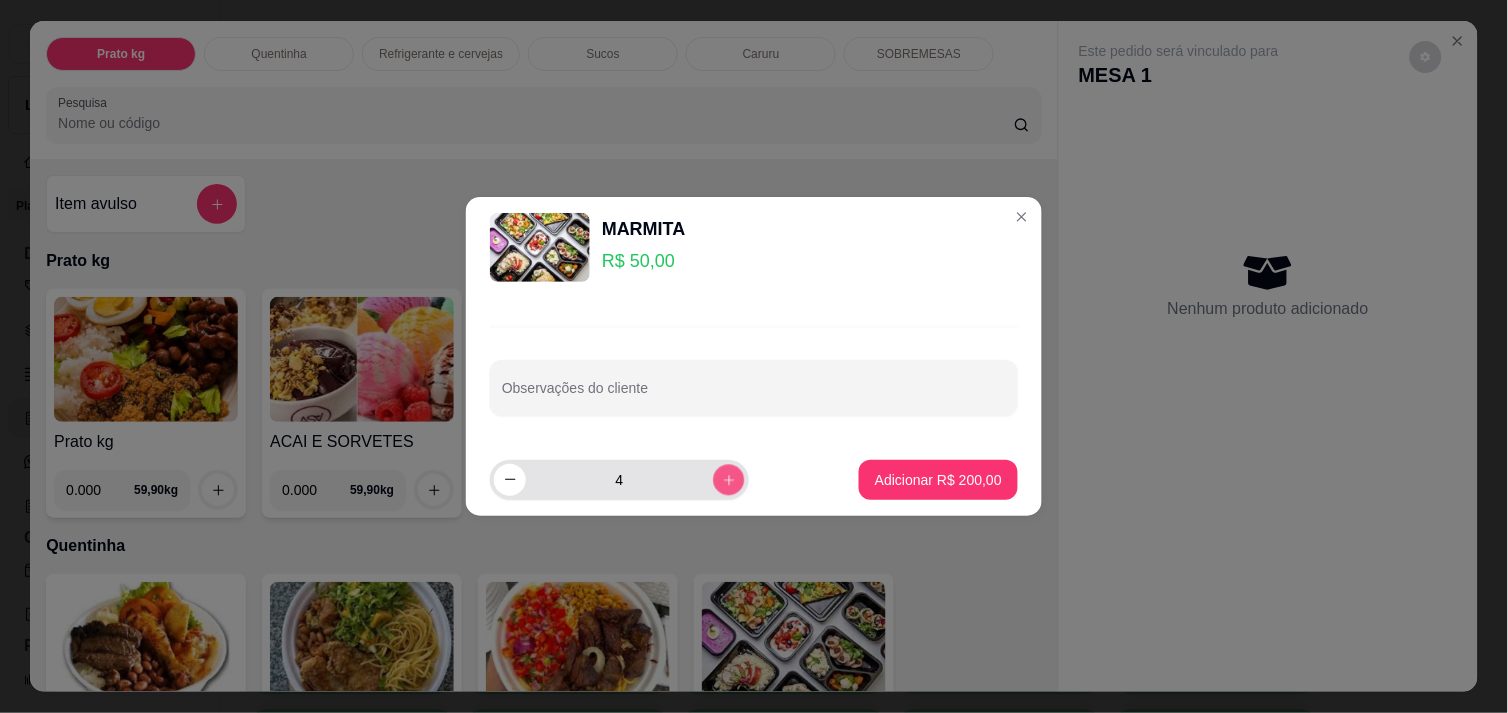 click 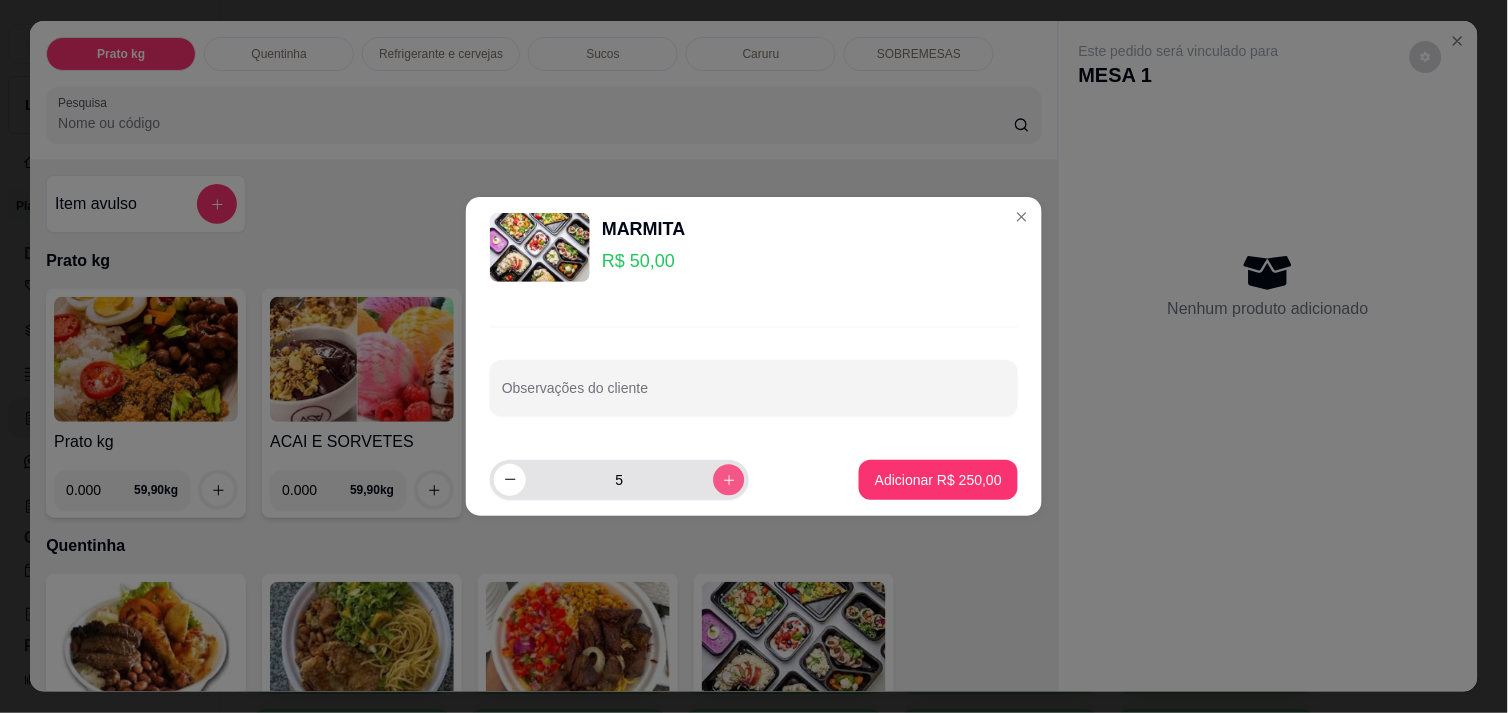 click 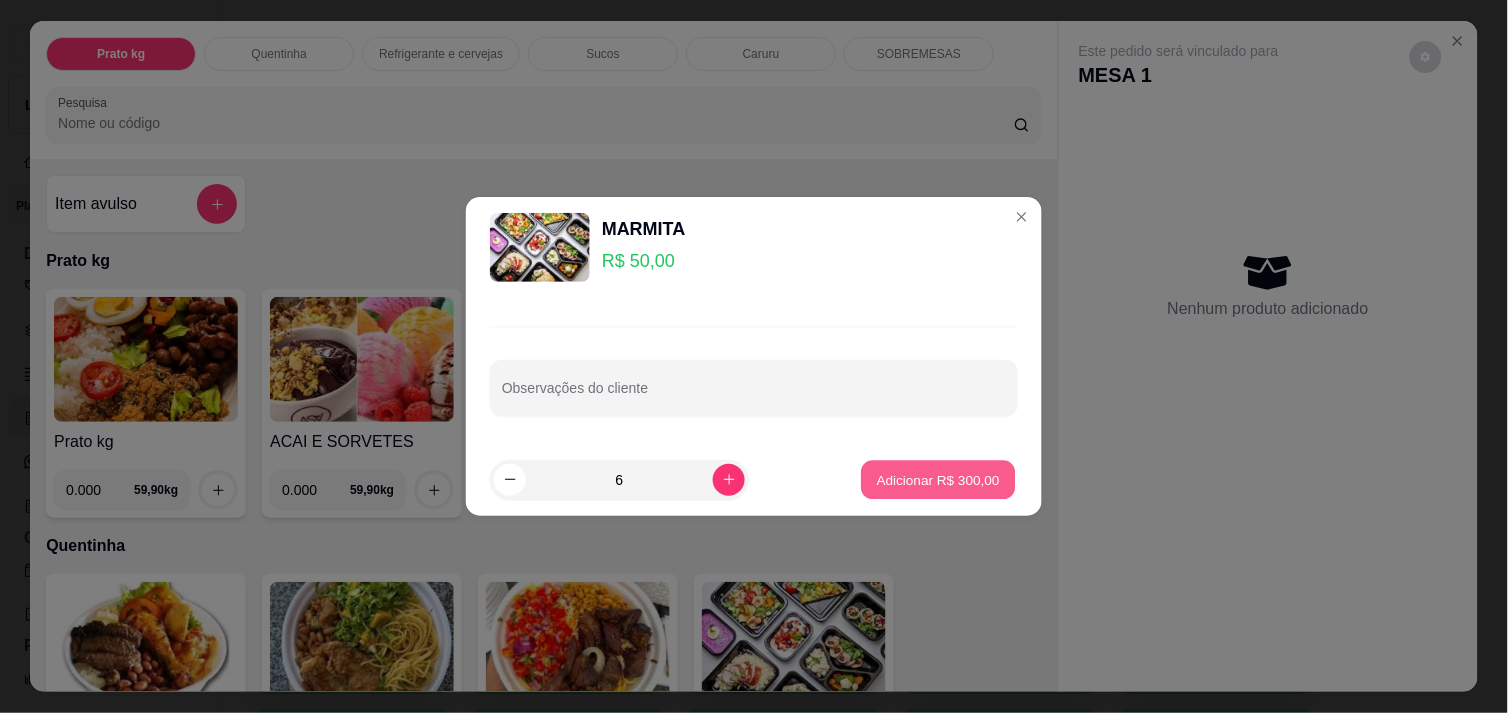 click on "Adicionar   R$ 300,00" at bounding box center (938, 479) 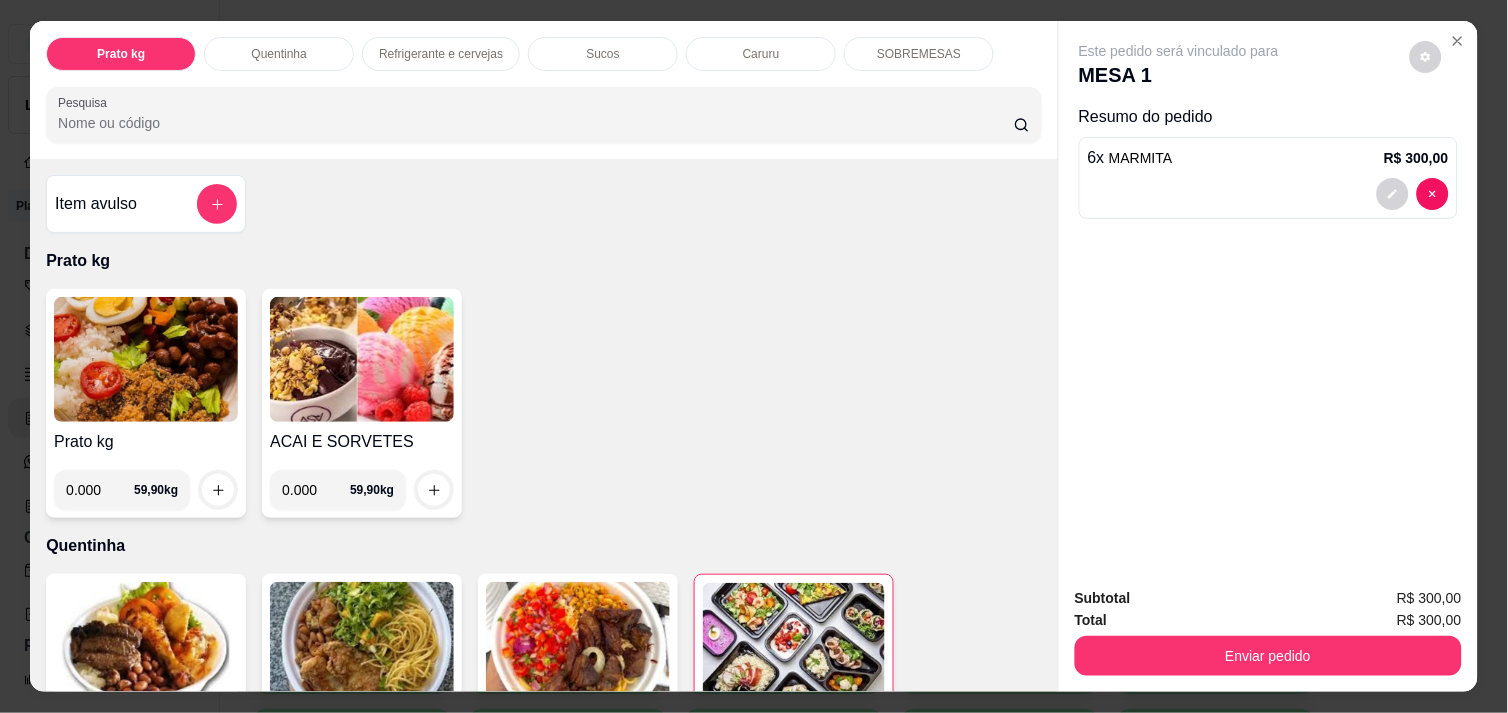 click at bounding box center [578, 644] 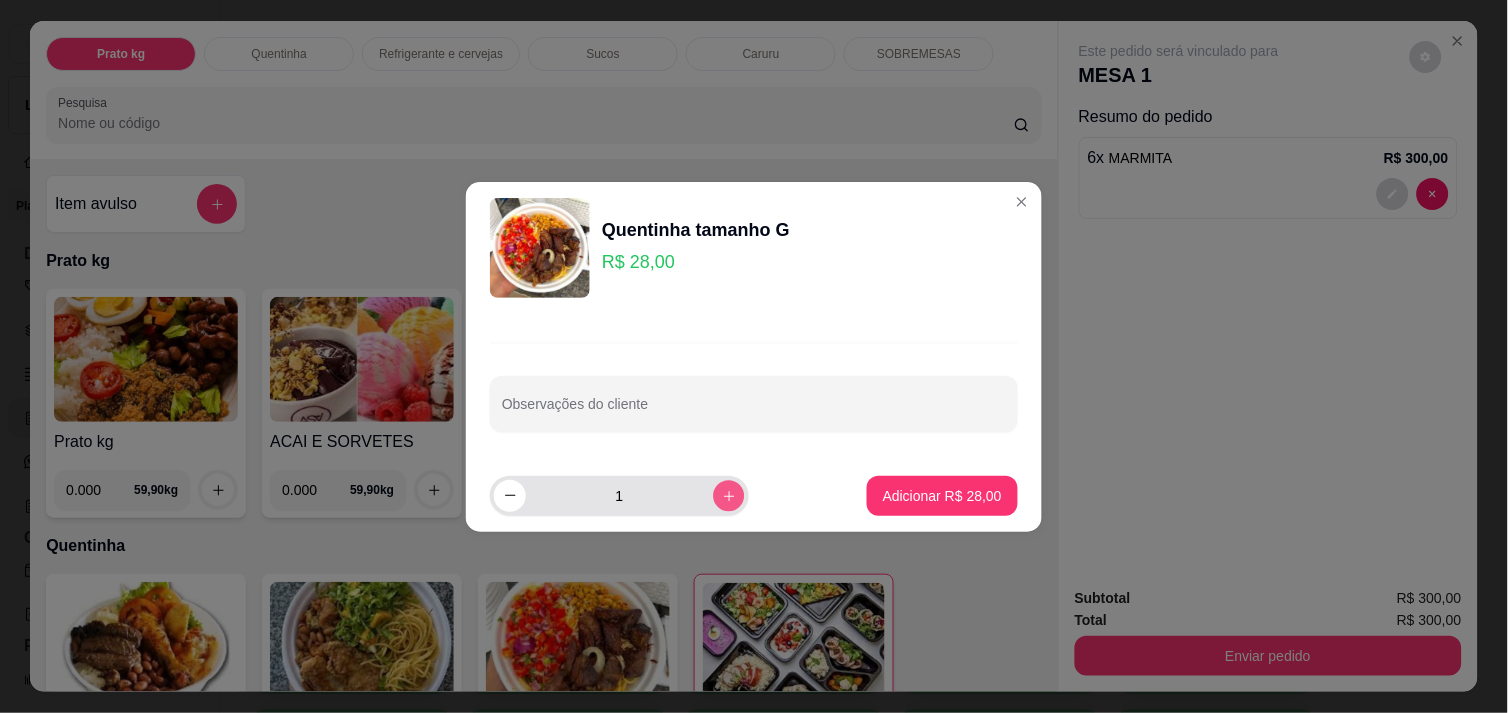 click at bounding box center (728, 495) 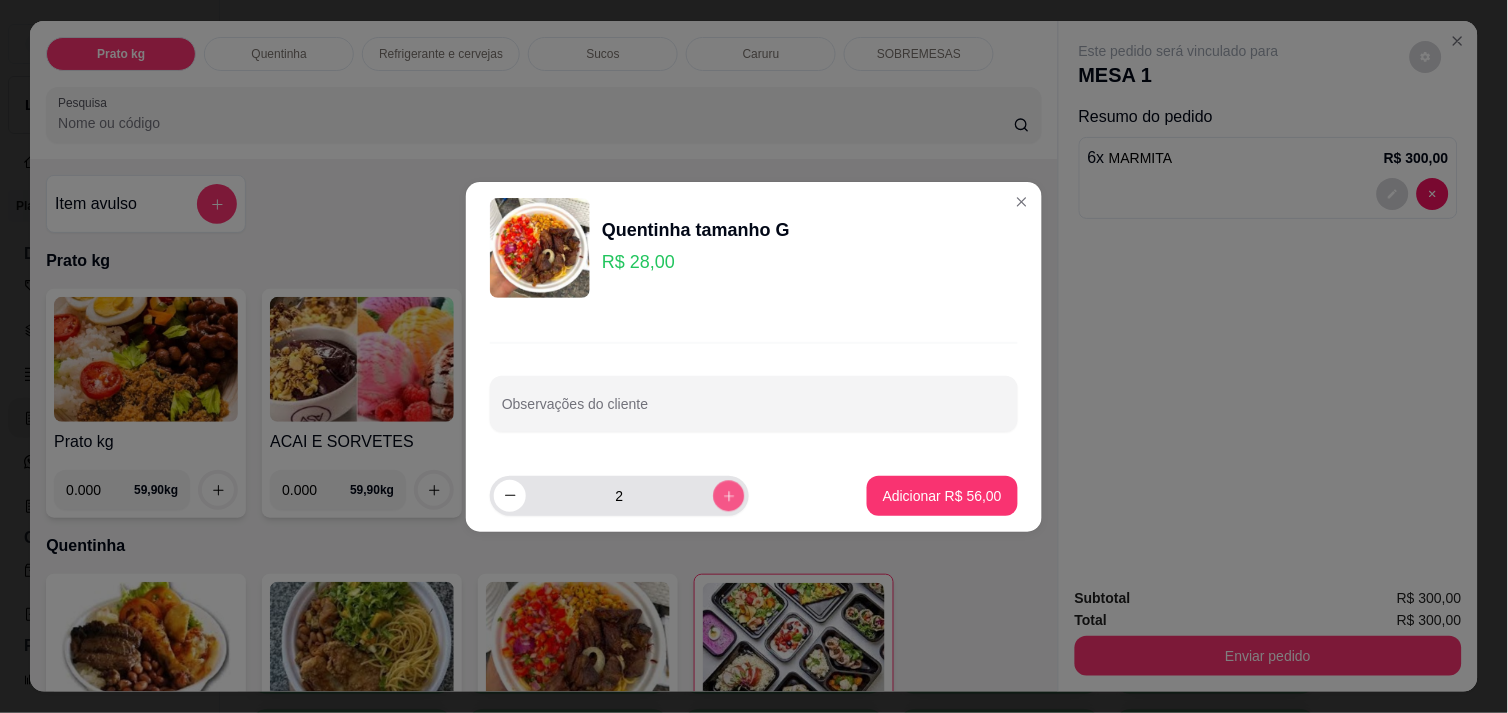 click at bounding box center [728, 495] 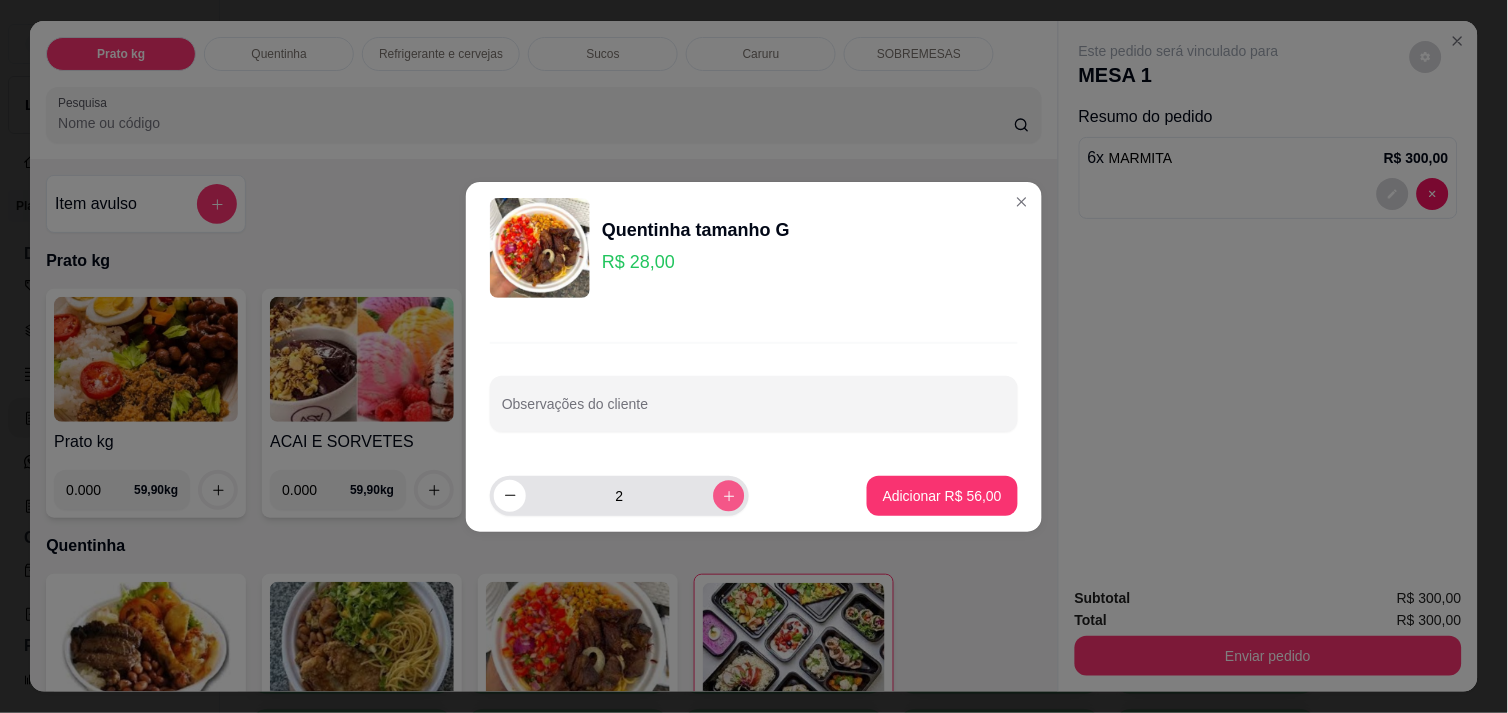 type on "3" 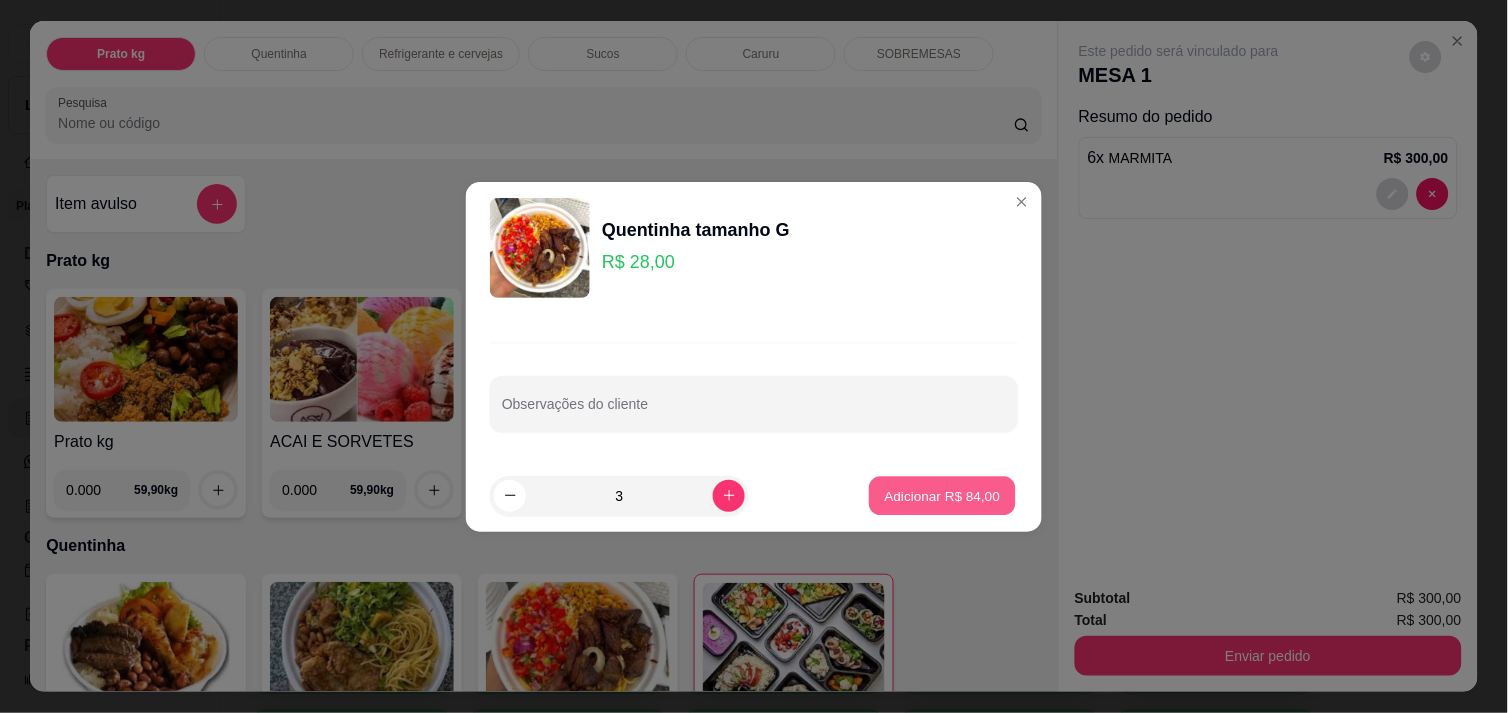 click on "Adicionar   R$ 84,00" at bounding box center [943, 495] 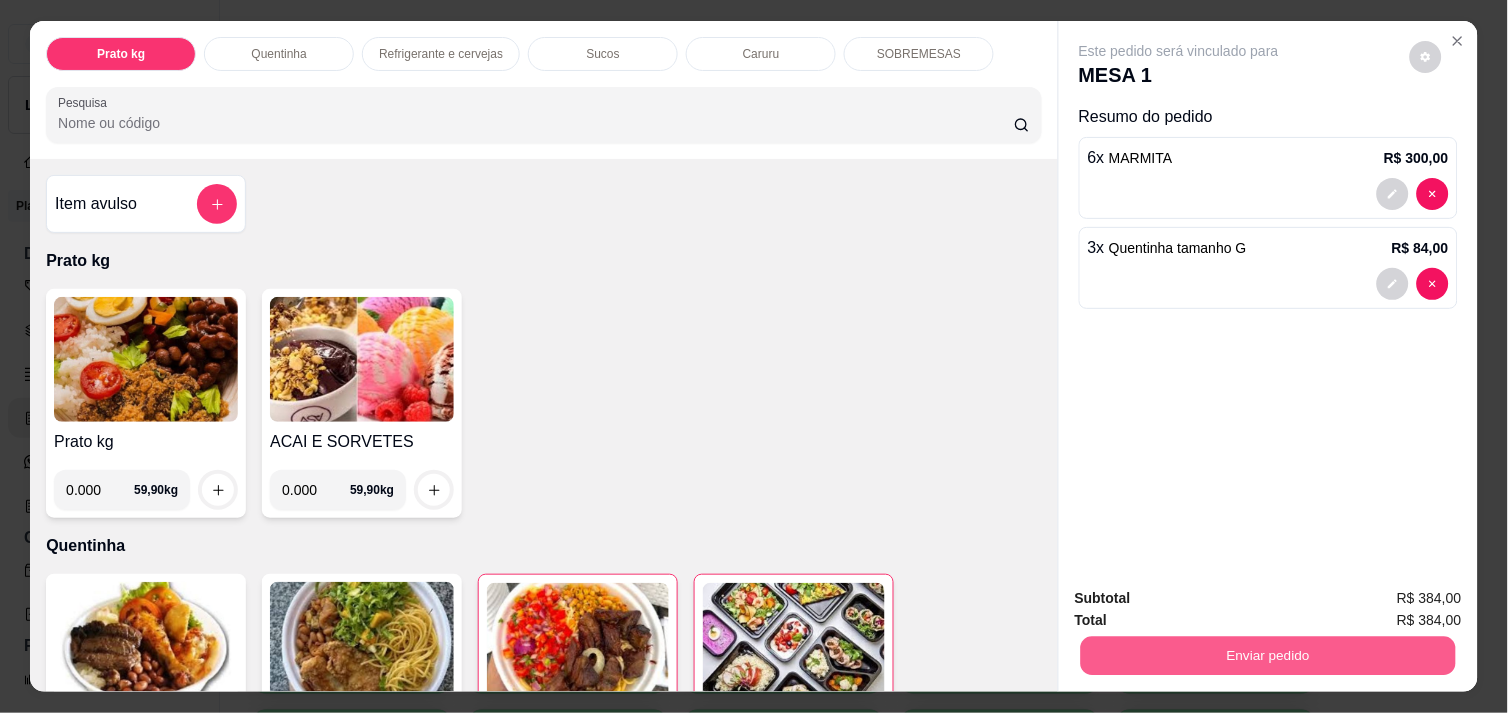 click on "Enviar pedido" at bounding box center (1268, 655) 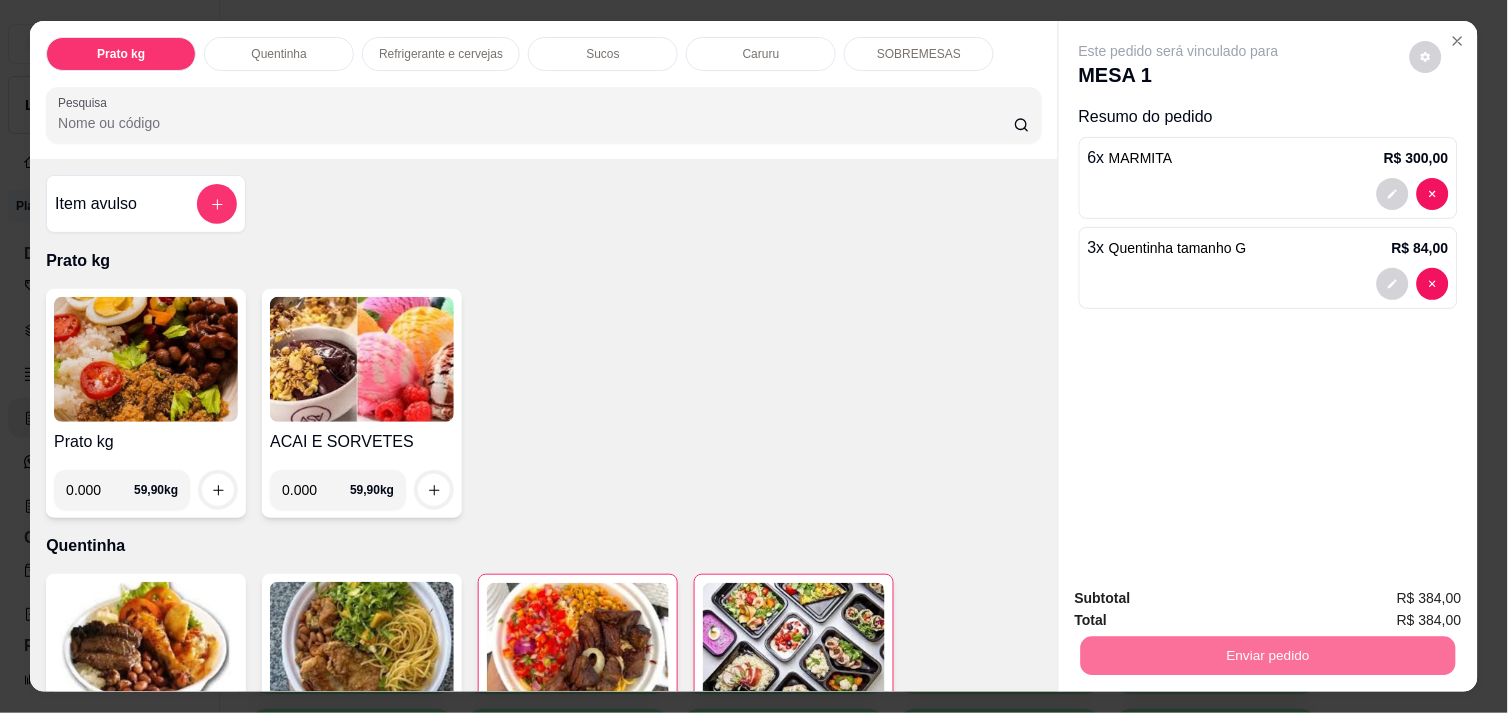 click on "Não registrar e enviar pedido" at bounding box center [1202, 598] 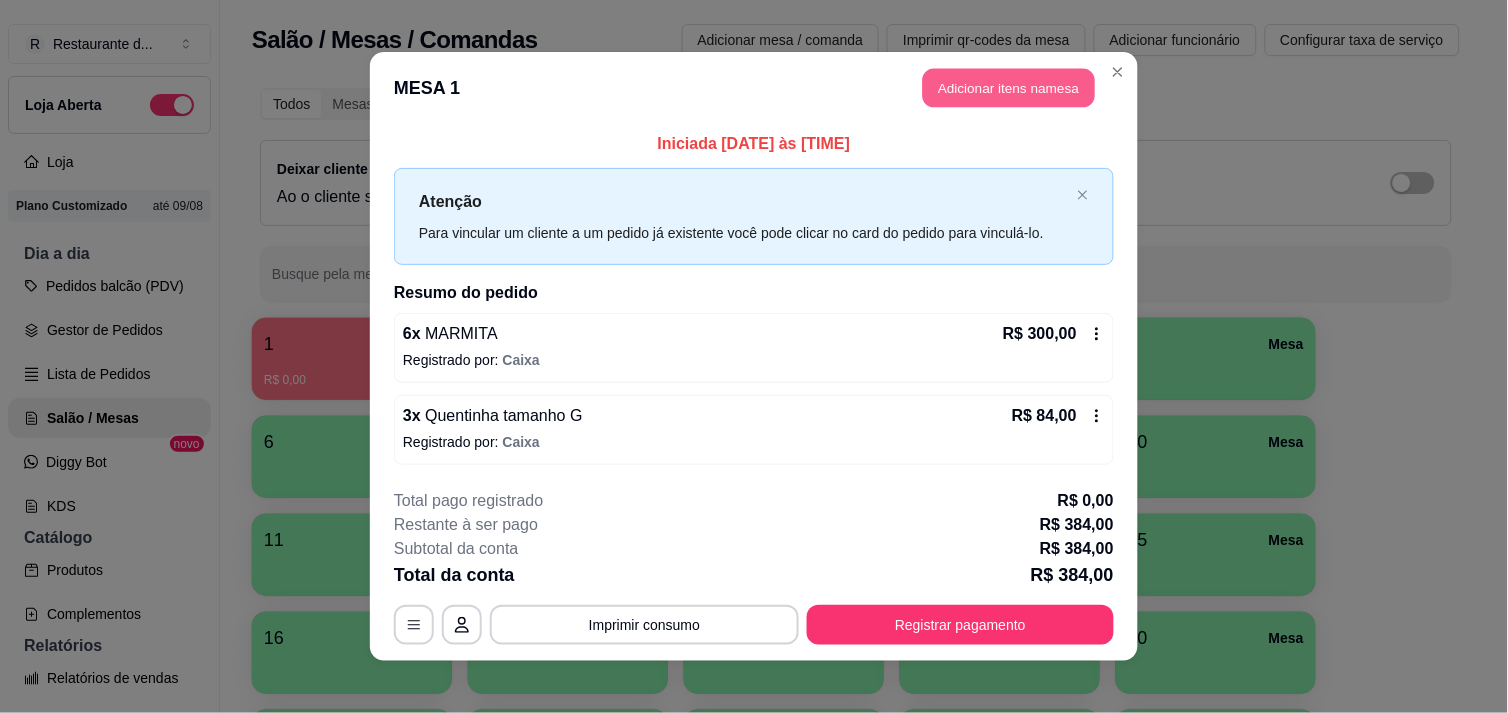click on "Adicionar itens na  mesa" at bounding box center (1009, 88) 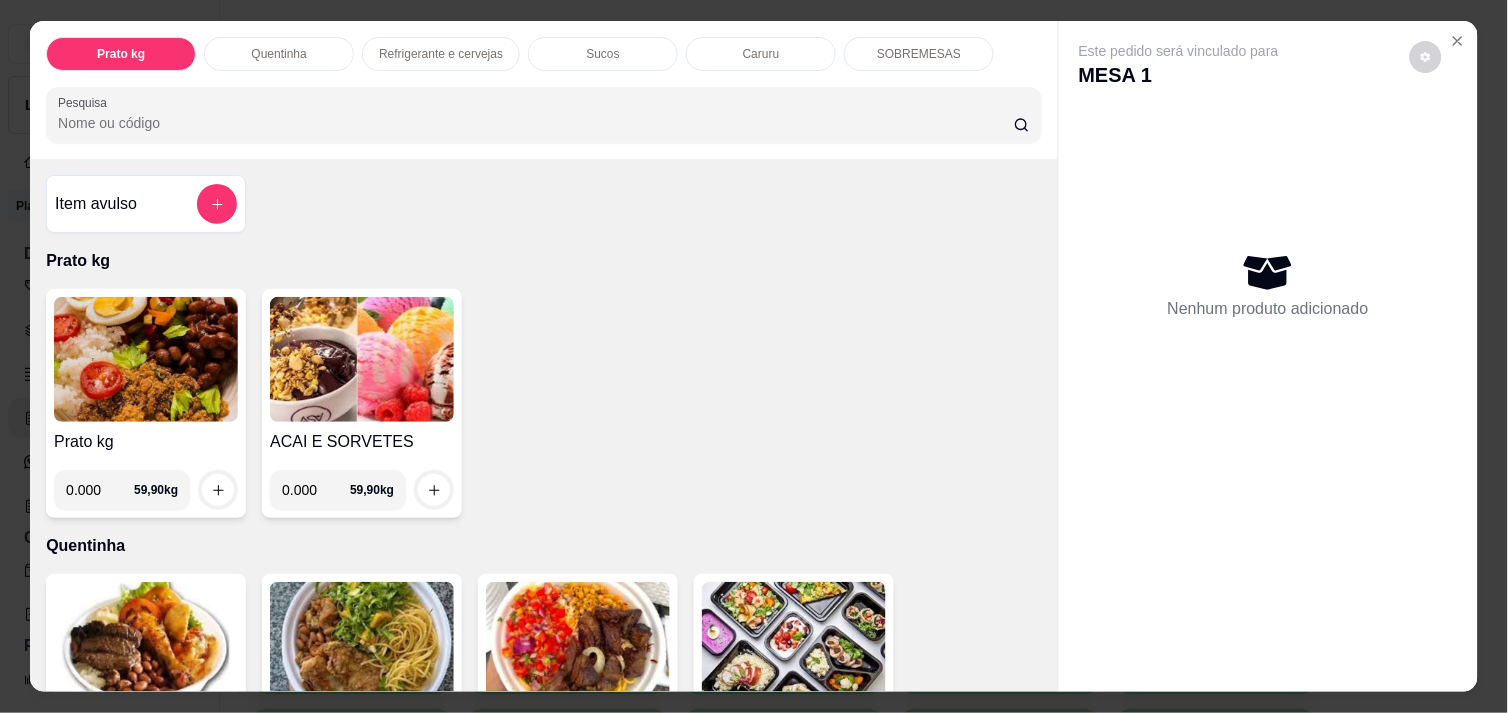 click on "0.000" at bounding box center [100, 490] 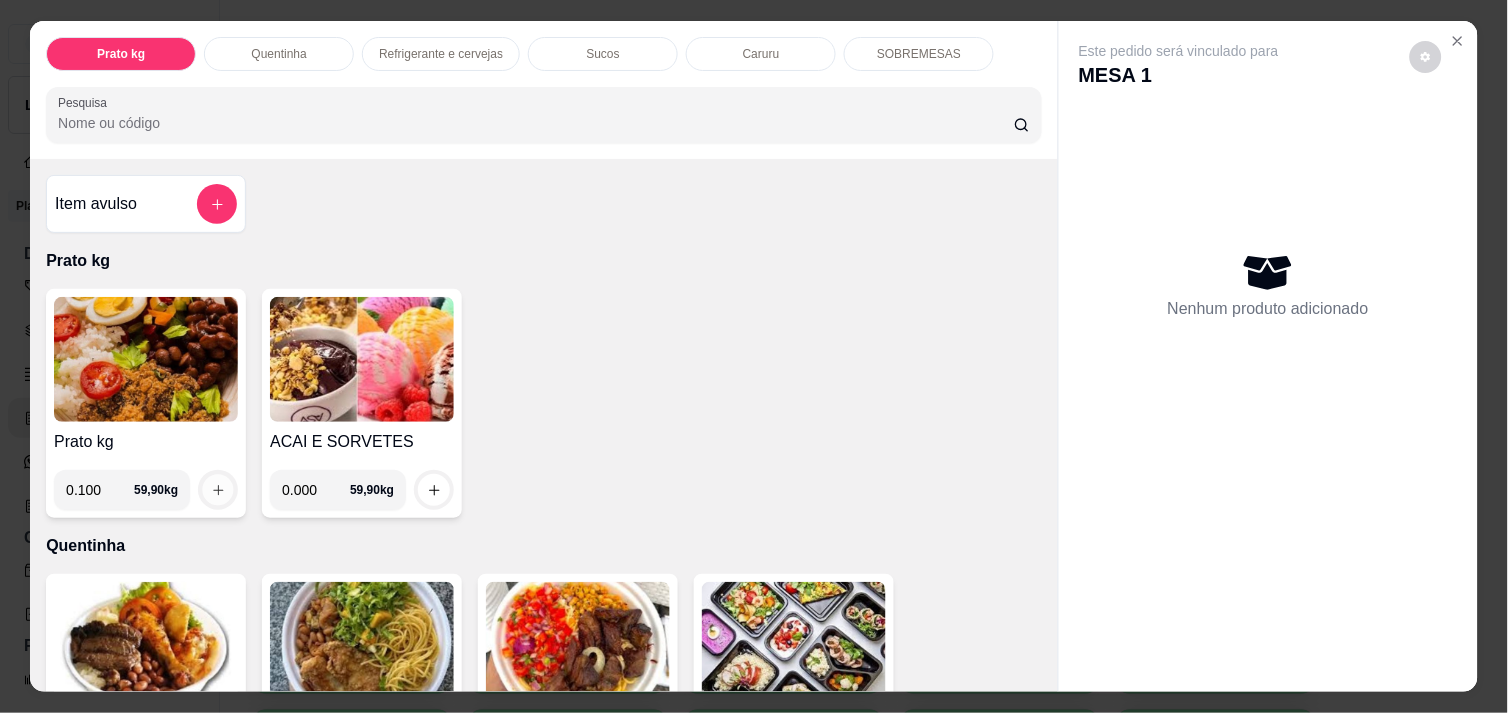 click 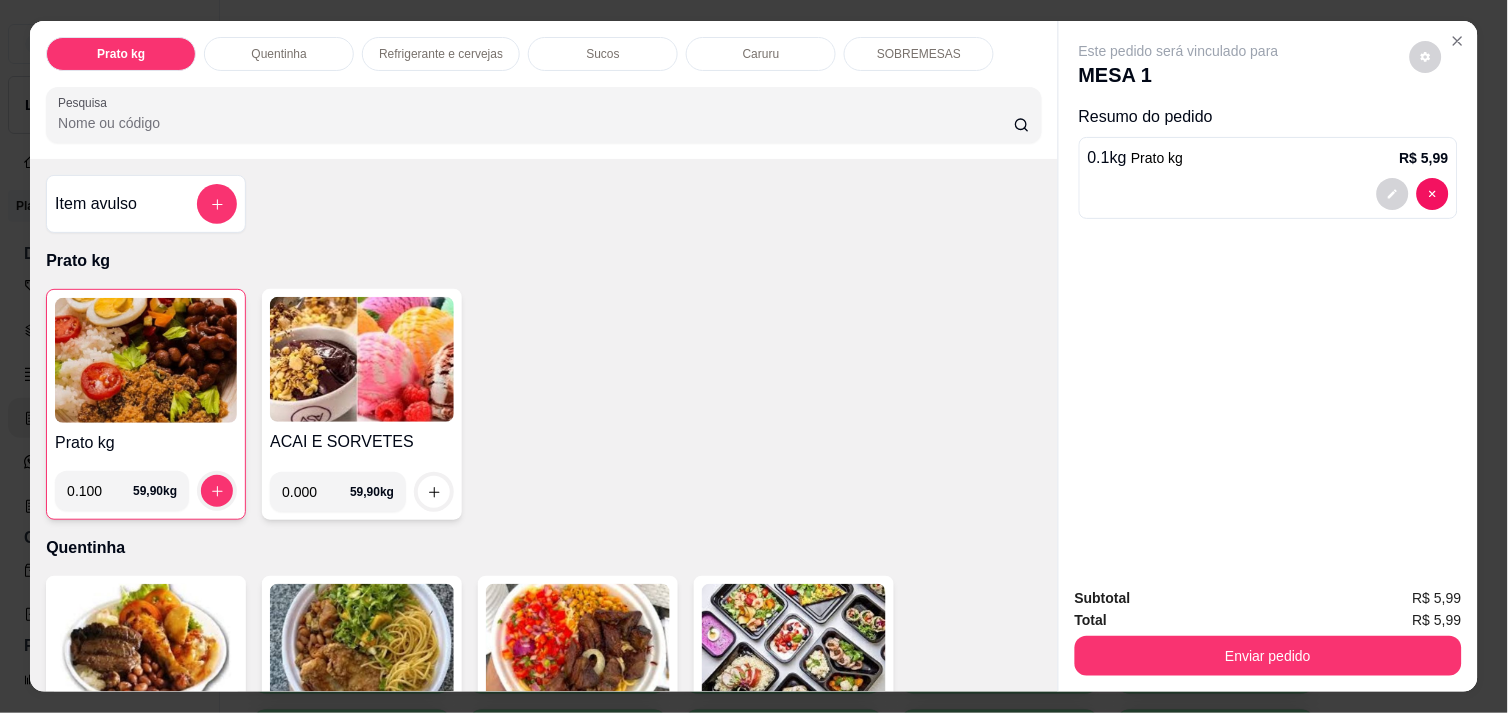 click on "0.100" at bounding box center (100, 491) 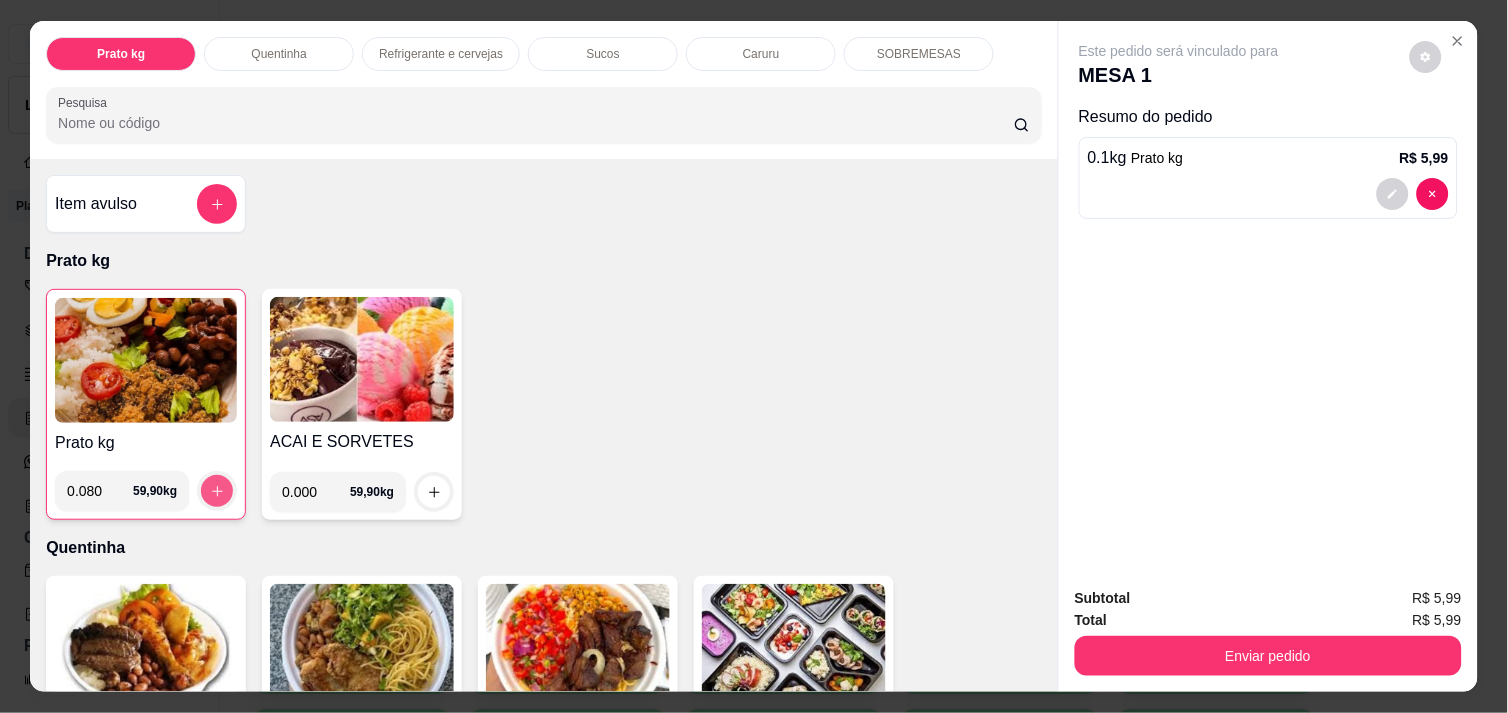 click at bounding box center (217, 491) 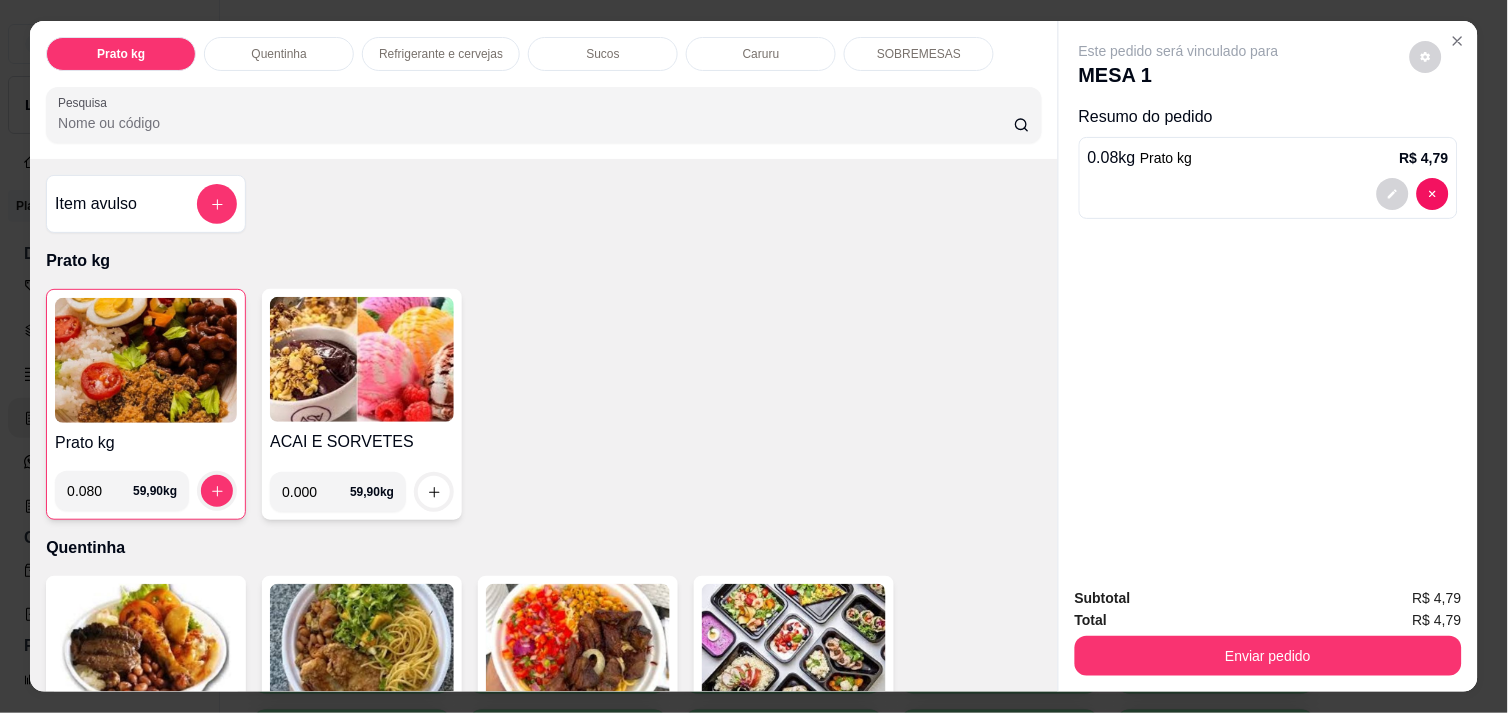 click on "0.080" at bounding box center [100, 491] 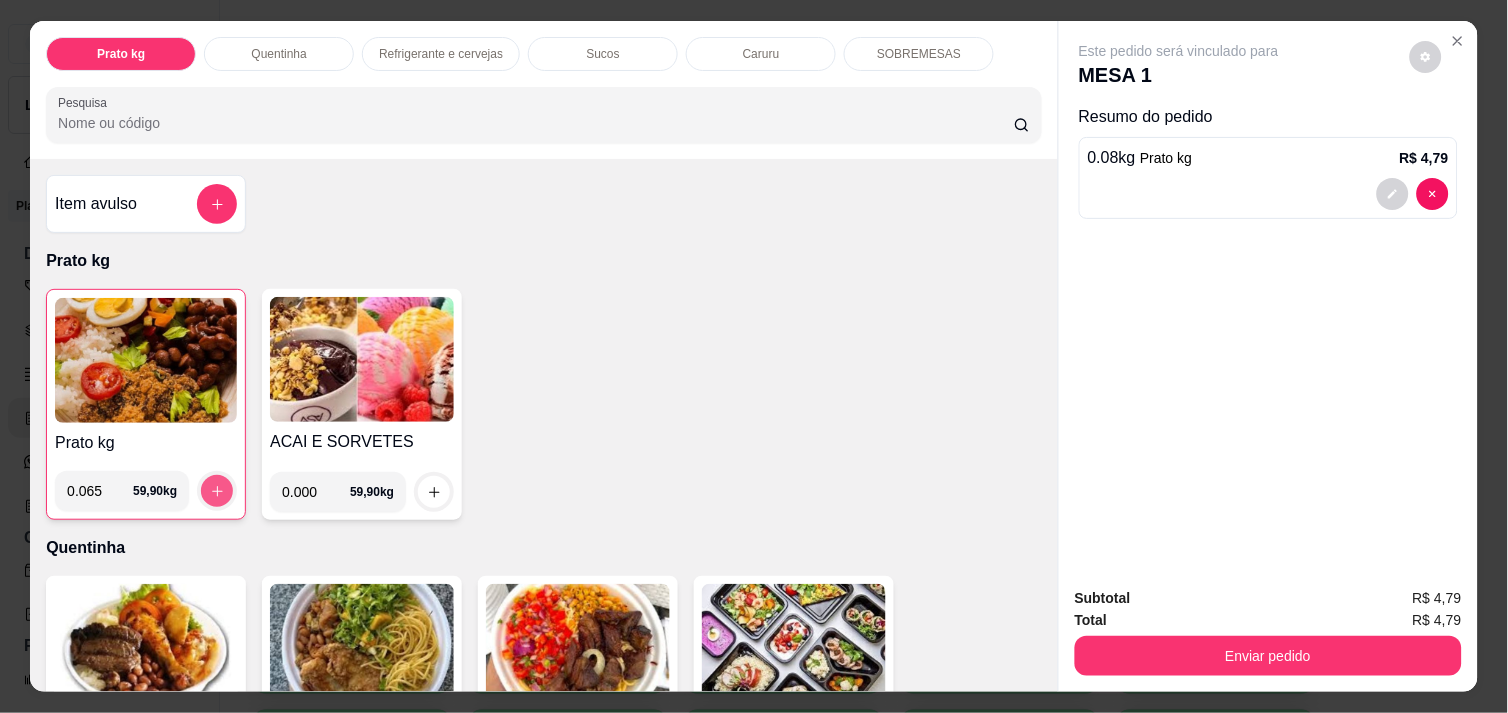 type on "0.065" 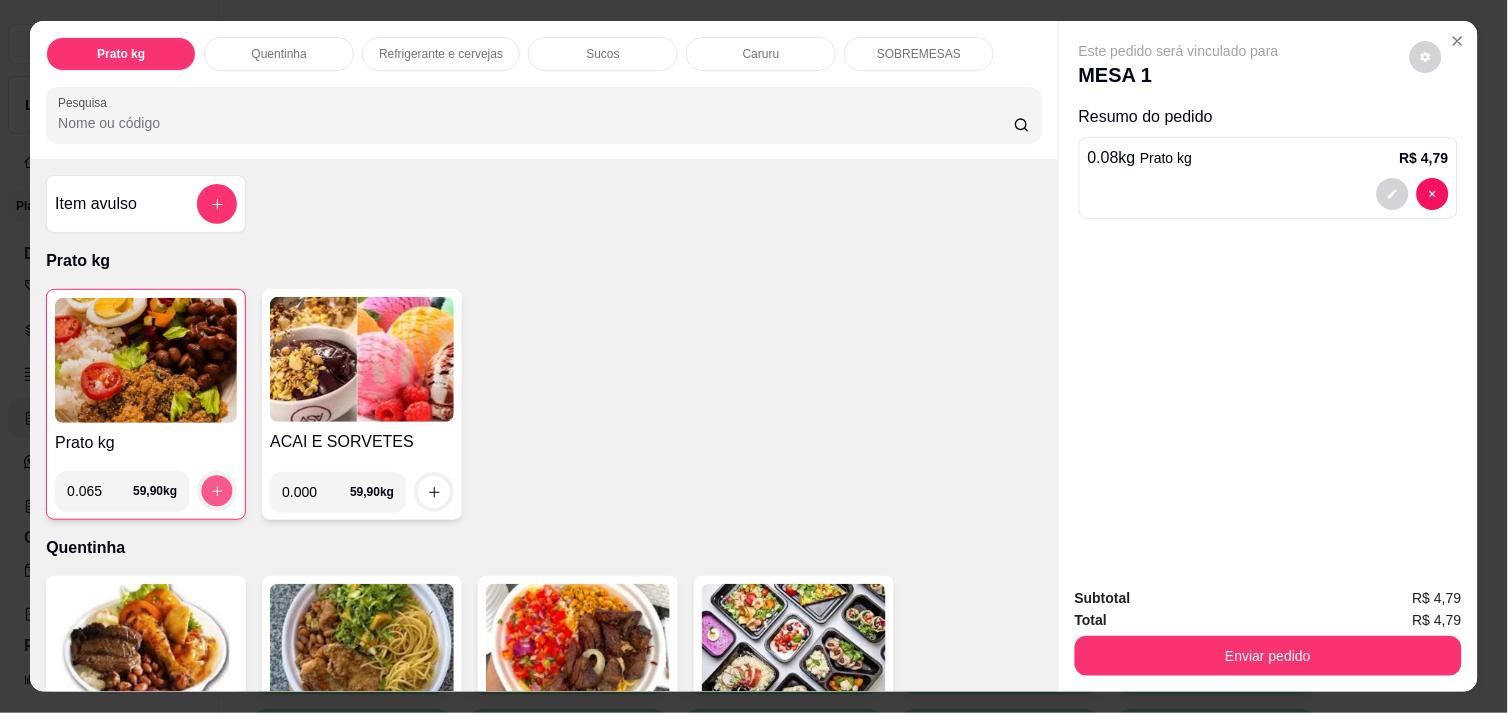 click 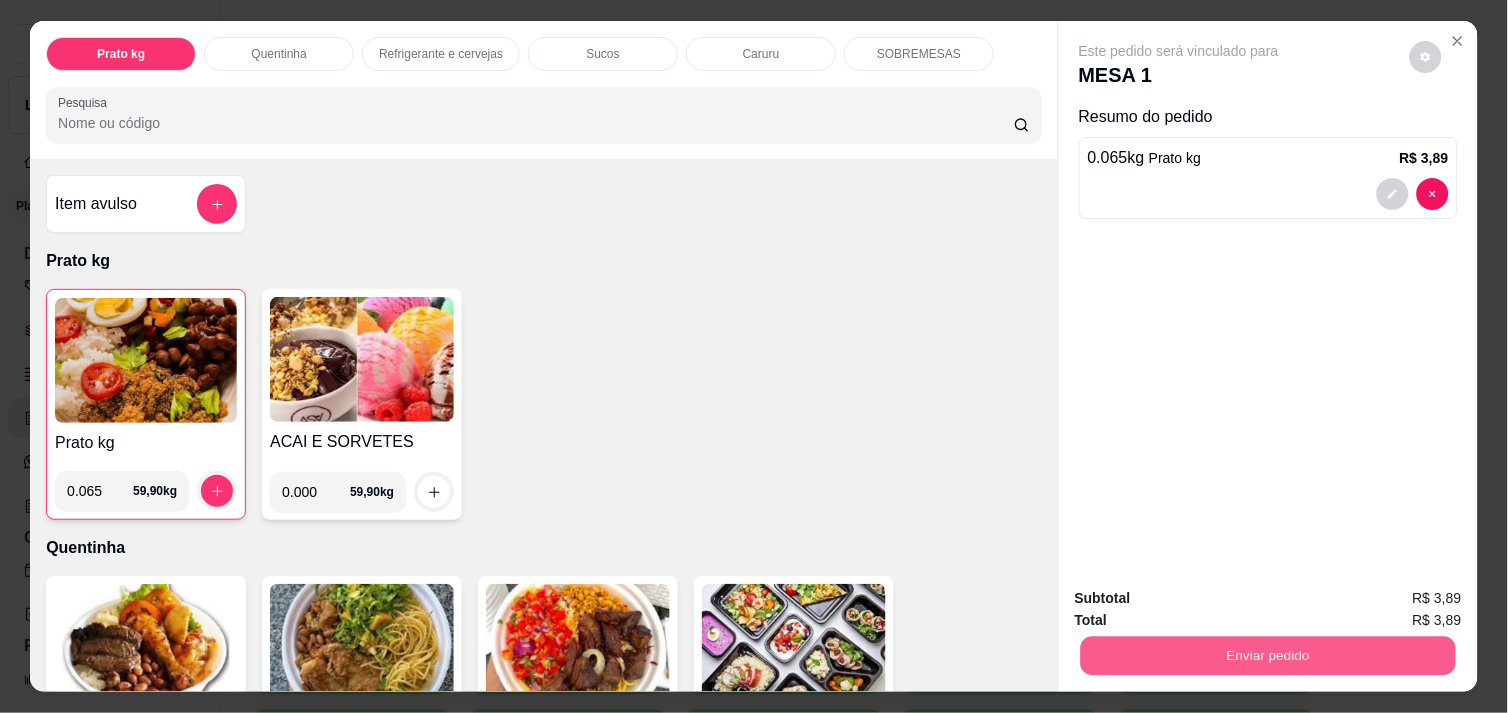 click on "Enviar pedido" at bounding box center (1268, 655) 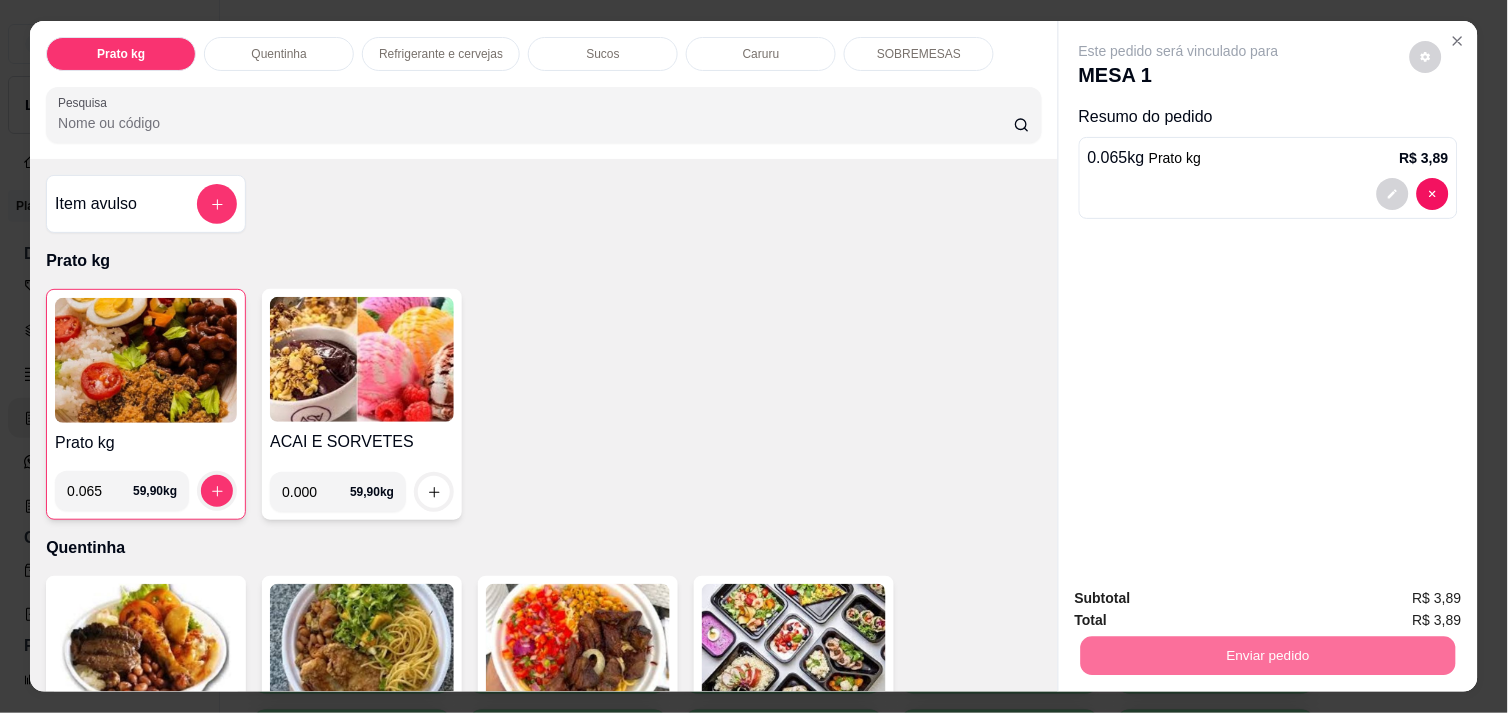 click on "Não registrar e enviar pedido" at bounding box center [1202, 598] 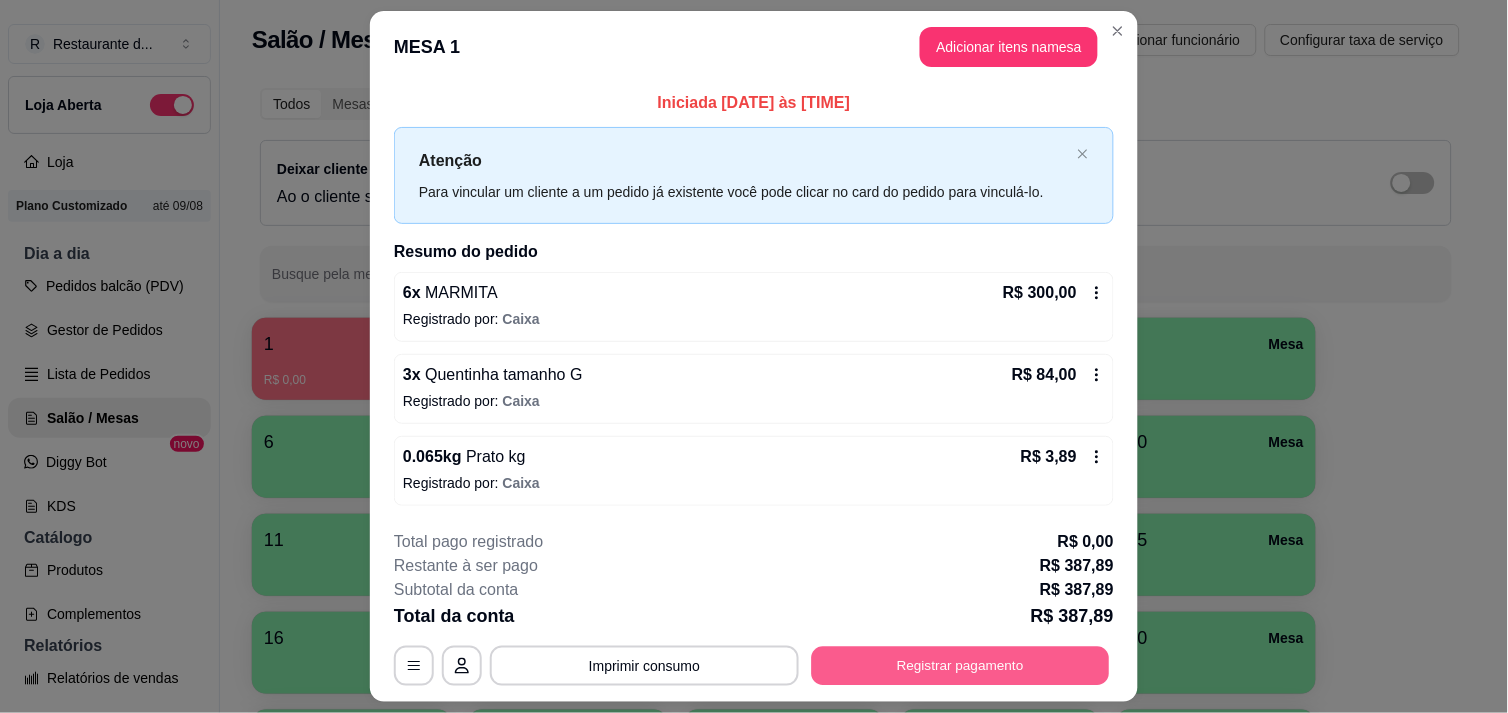 click on "Registrar pagamento" at bounding box center (961, 666) 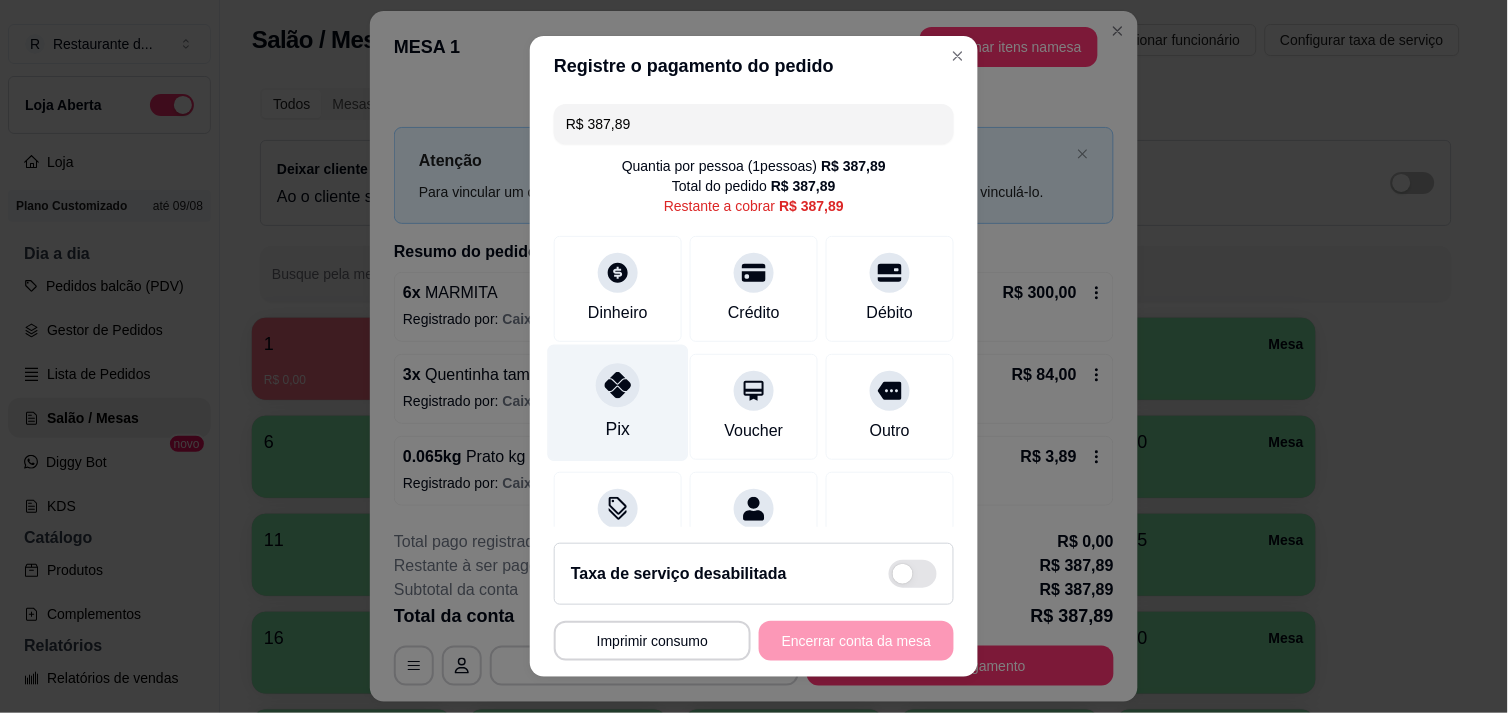 click on "Pix" at bounding box center [618, 402] 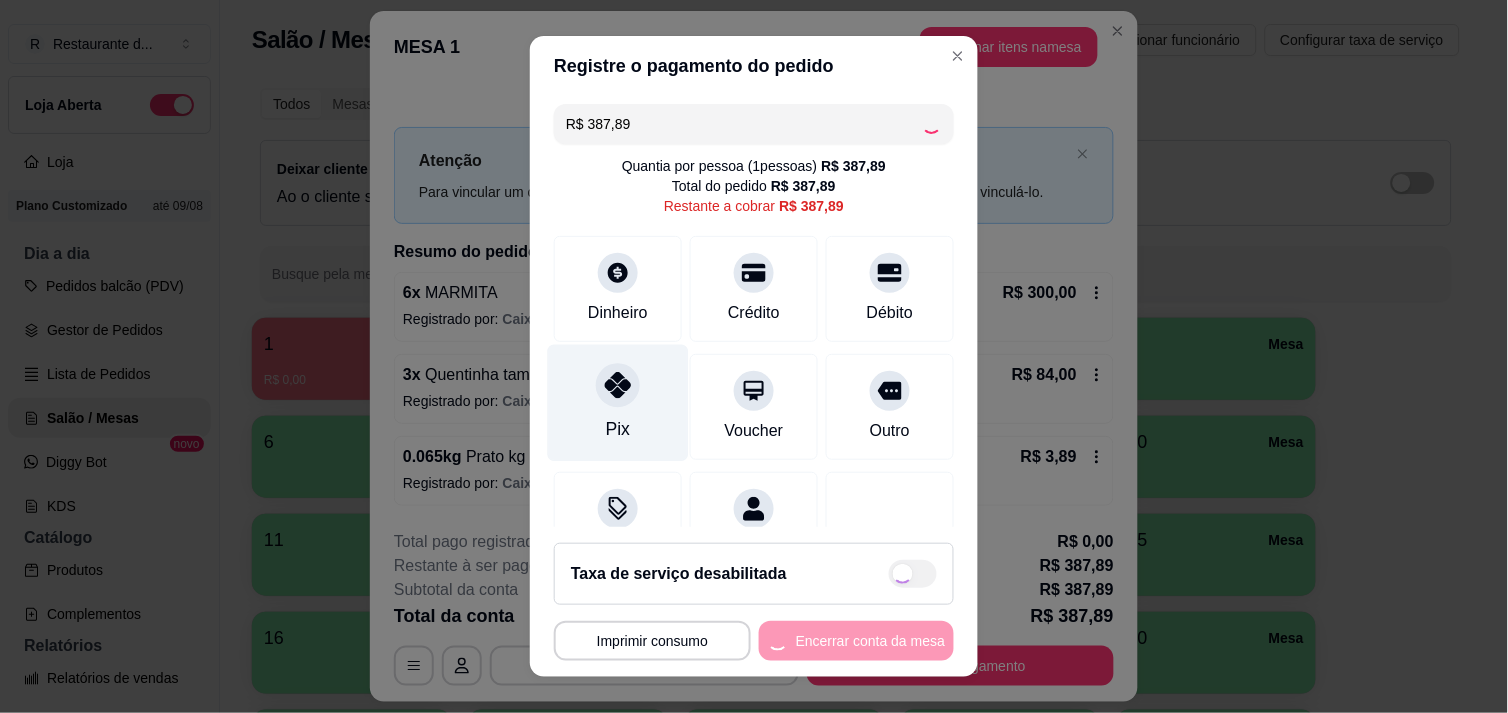 type on "R$ 0,00" 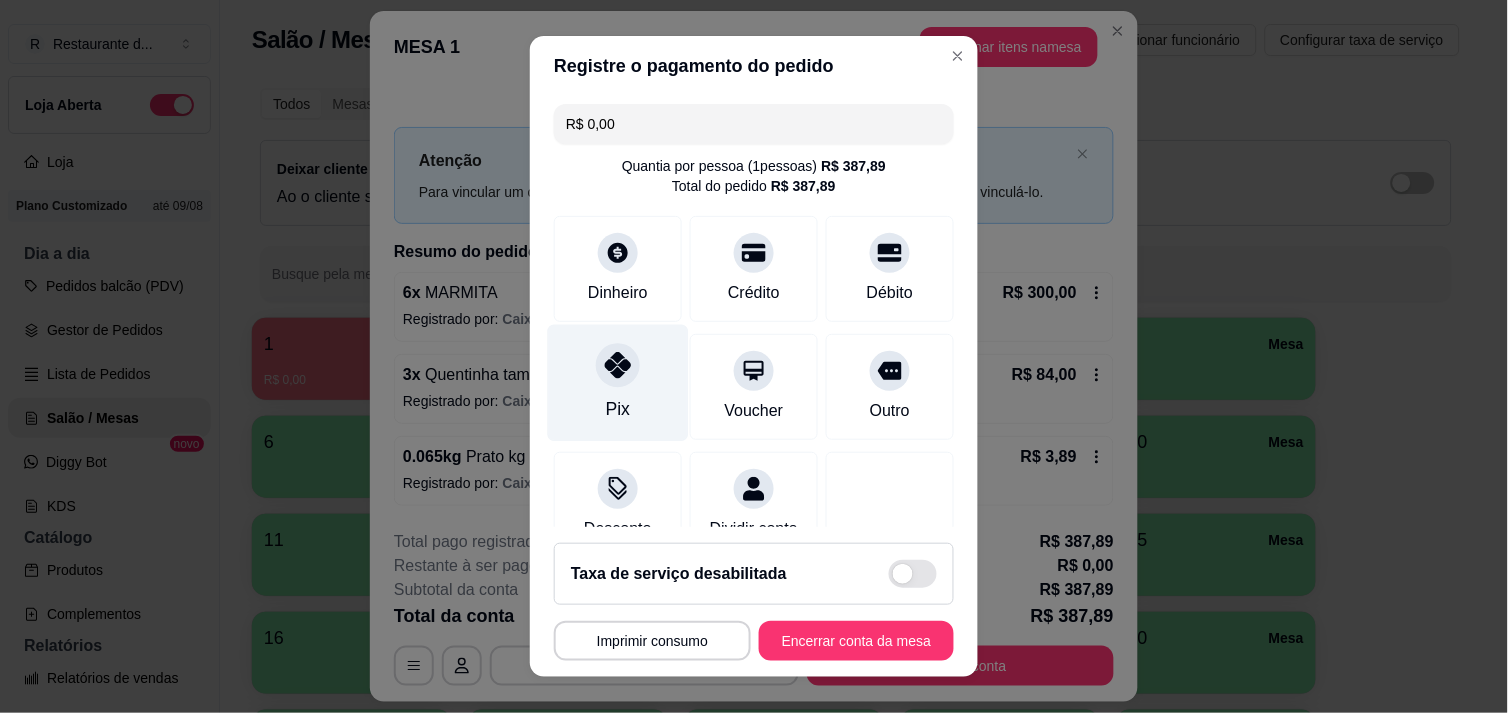 click on "Pix" at bounding box center [618, 409] 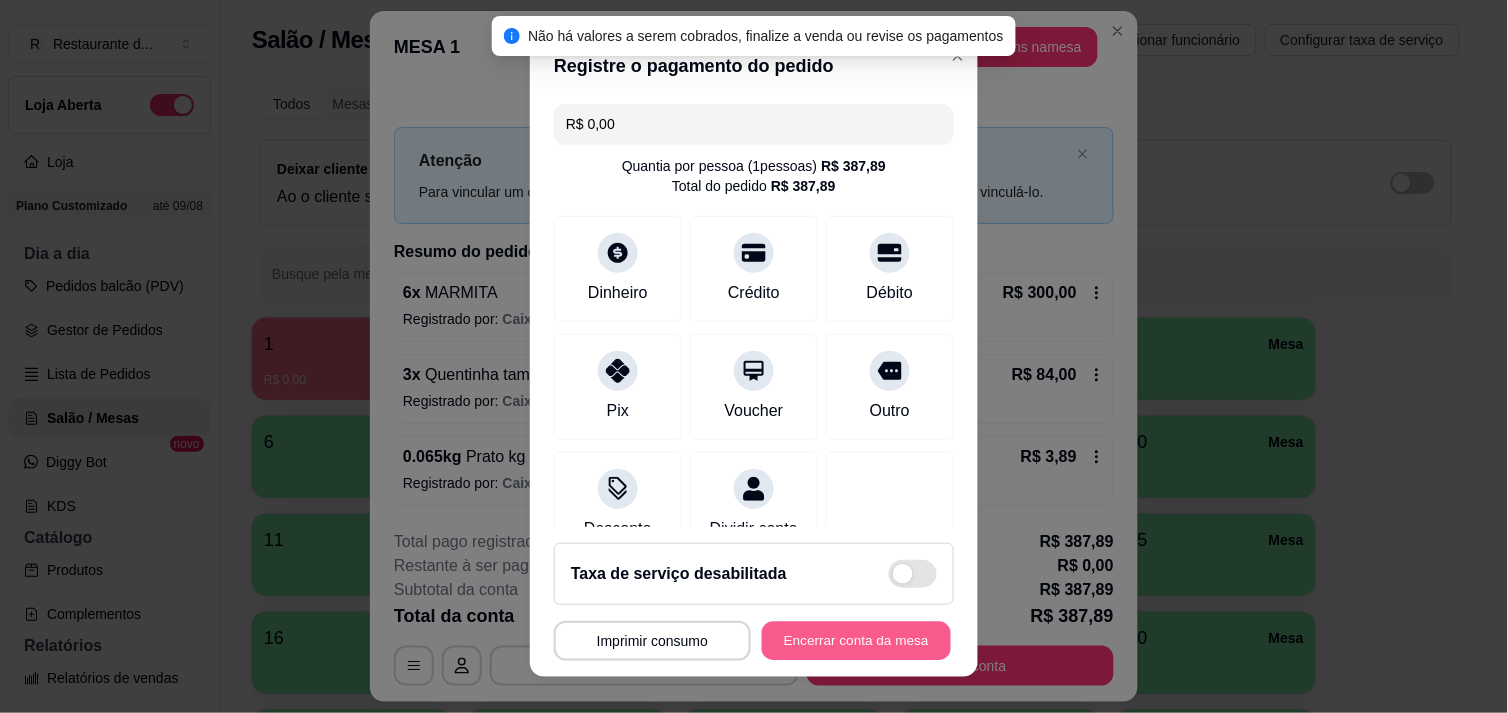 click on "Encerrar conta da mesa" at bounding box center (856, 641) 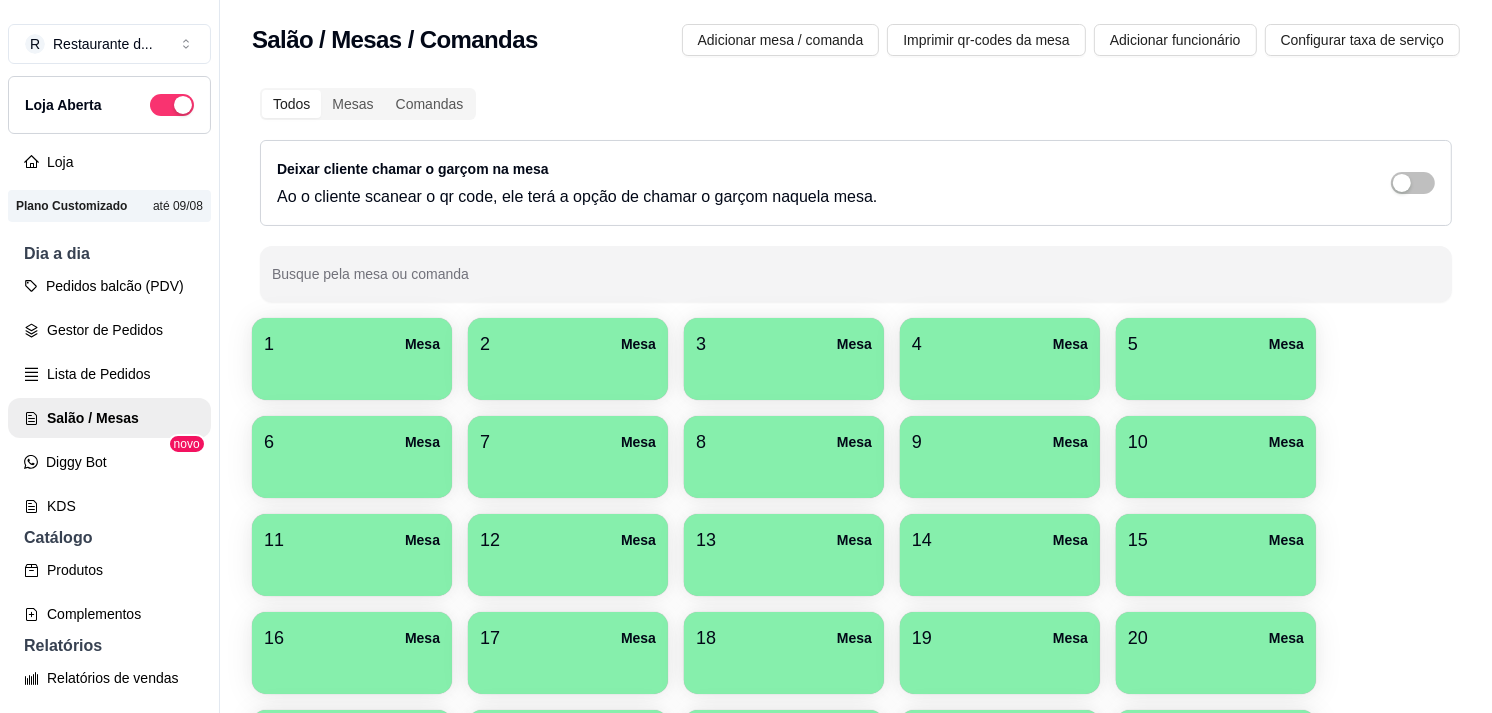 click on "Pedidos balcão (PDV) Gestor de Pedidos Lista de Pedidos Salão / Mesas Diggy Bot novo KDS" at bounding box center (109, 396) 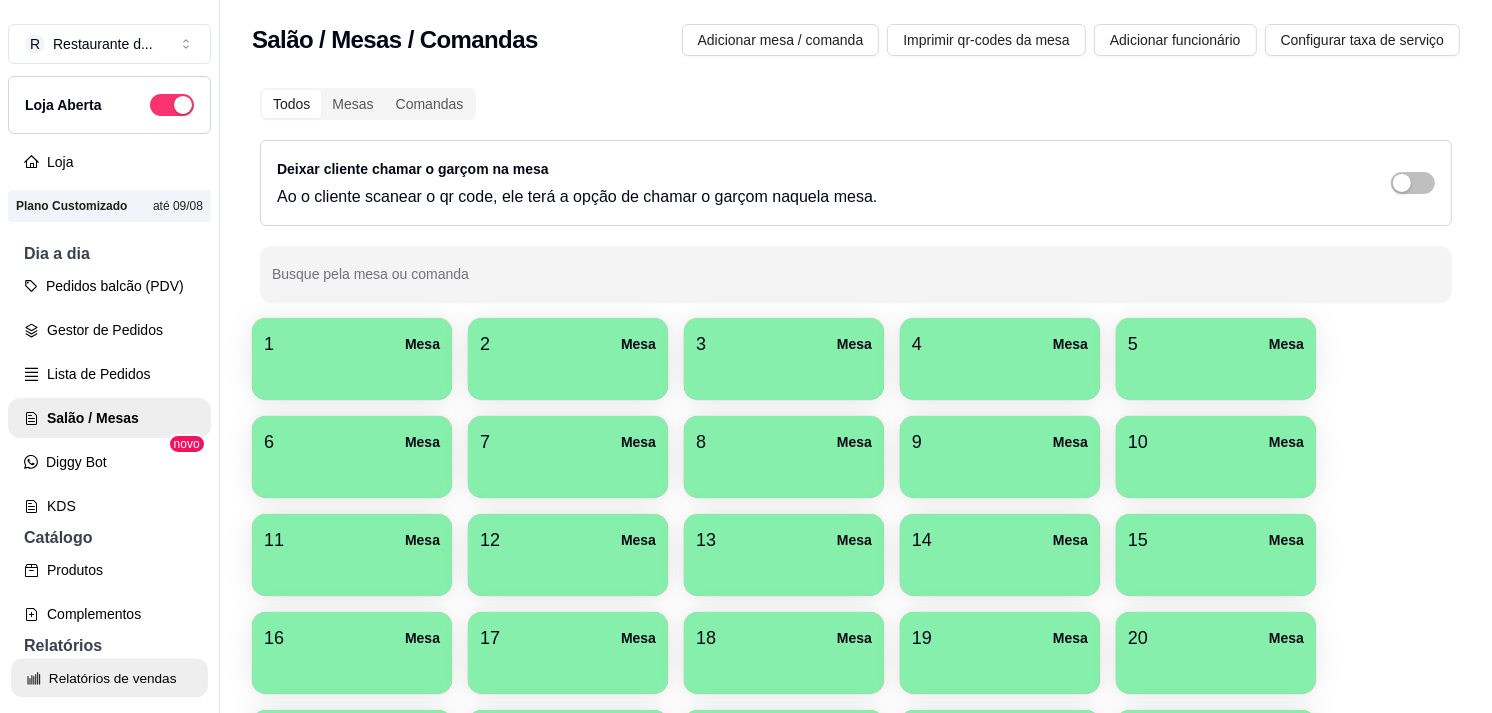 click on "Relatórios de vendas" at bounding box center (109, 678) 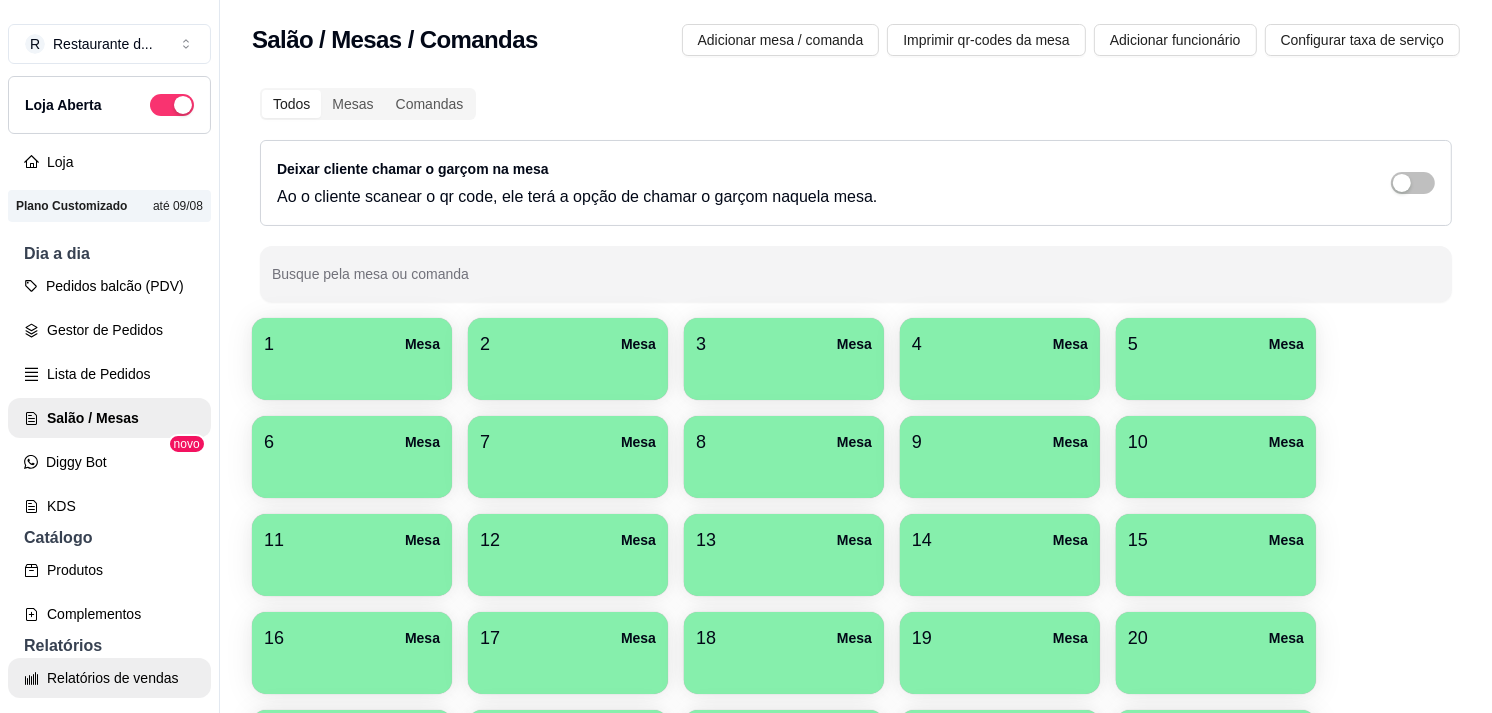select on "ALL" 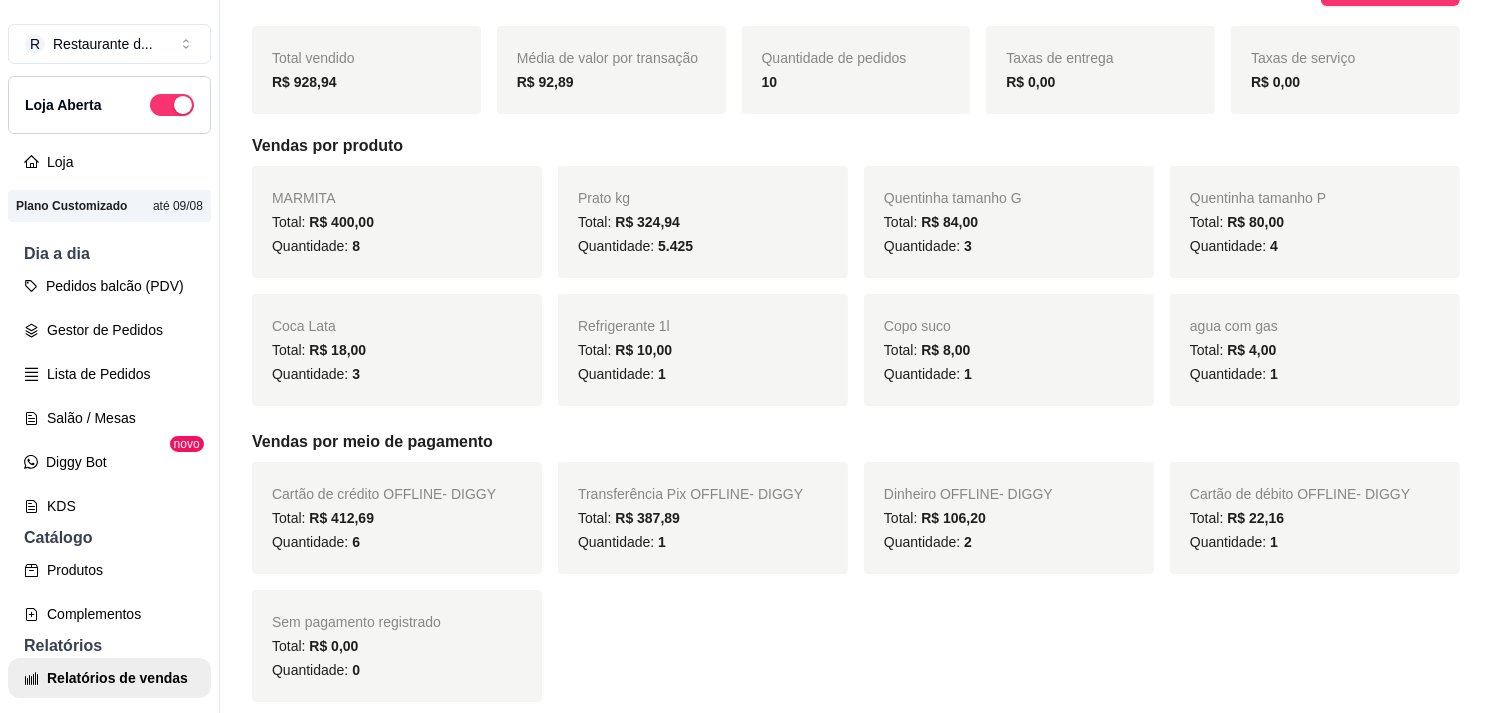 scroll, scrollTop: 252, scrollLeft: 0, axis: vertical 